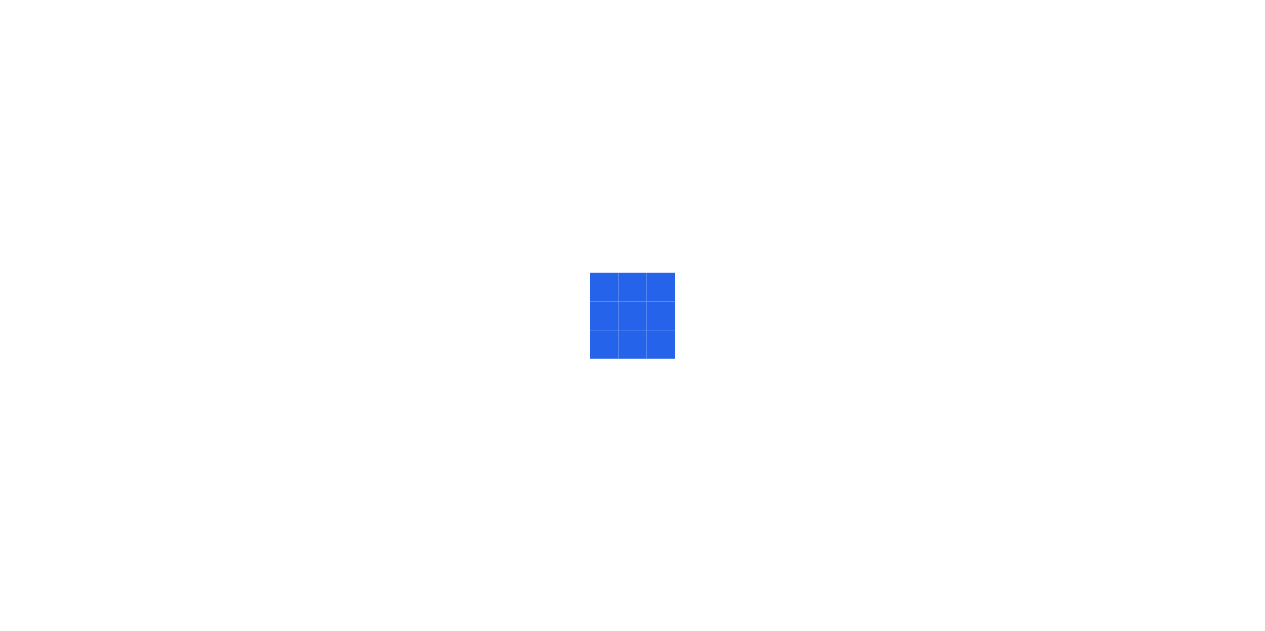 scroll, scrollTop: 0, scrollLeft: 0, axis: both 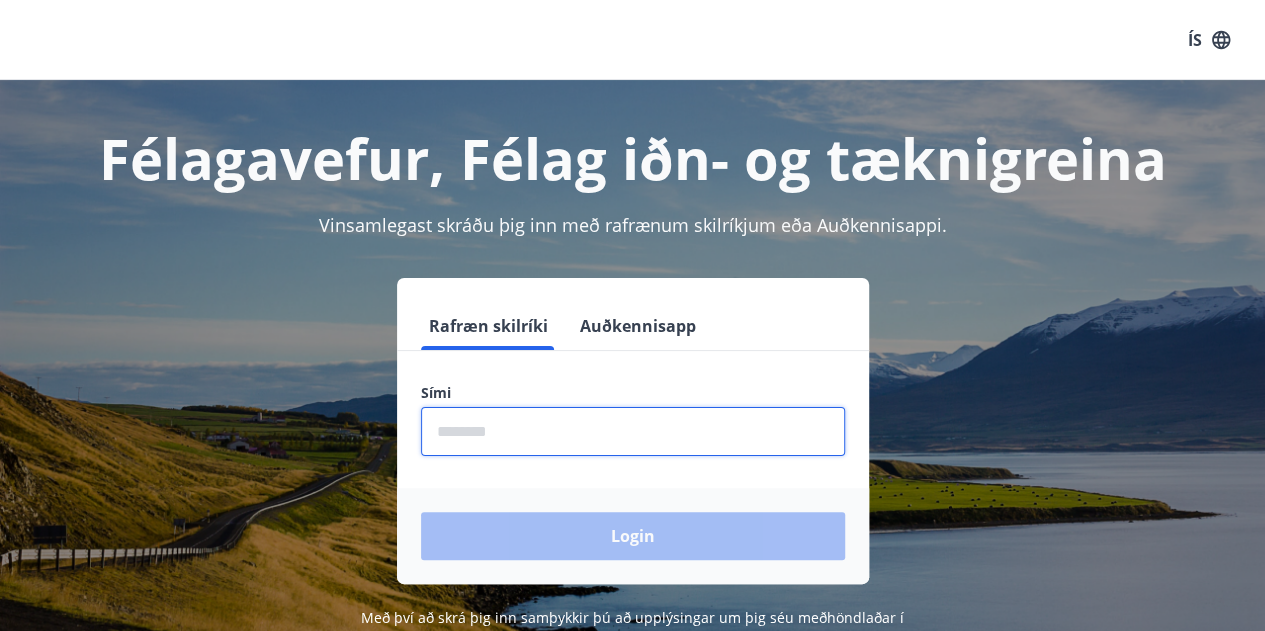 click at bounding box center (633, 431) 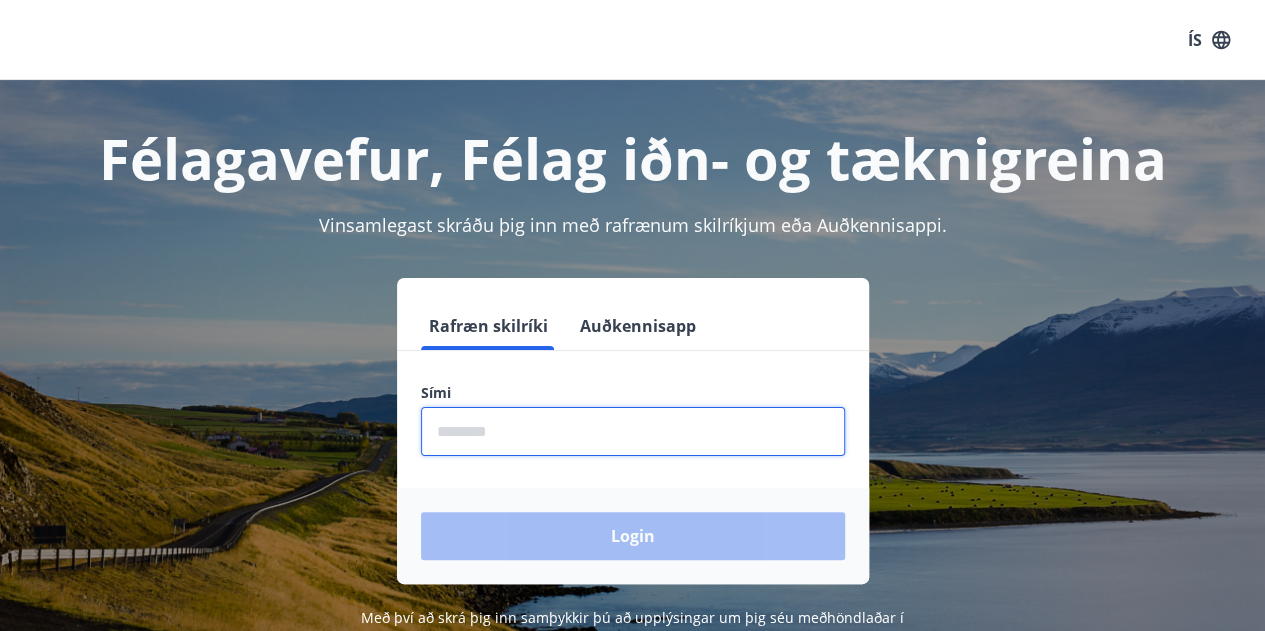 type on "********" 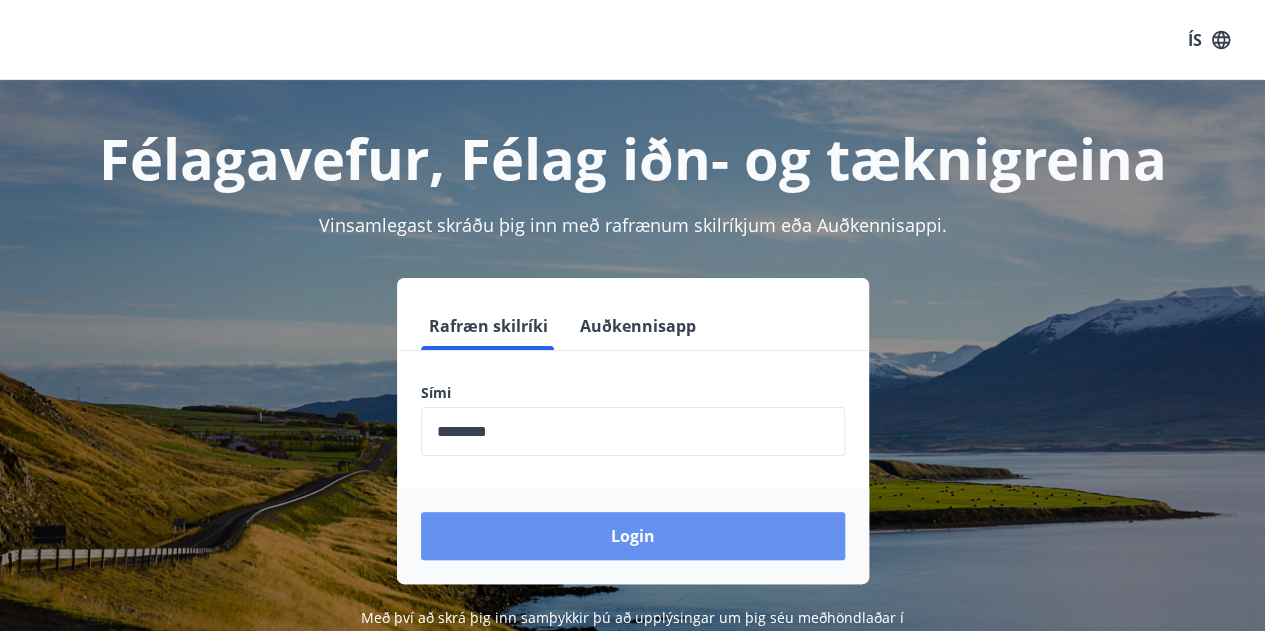 click on "Login" at bounding box center (633, 536) 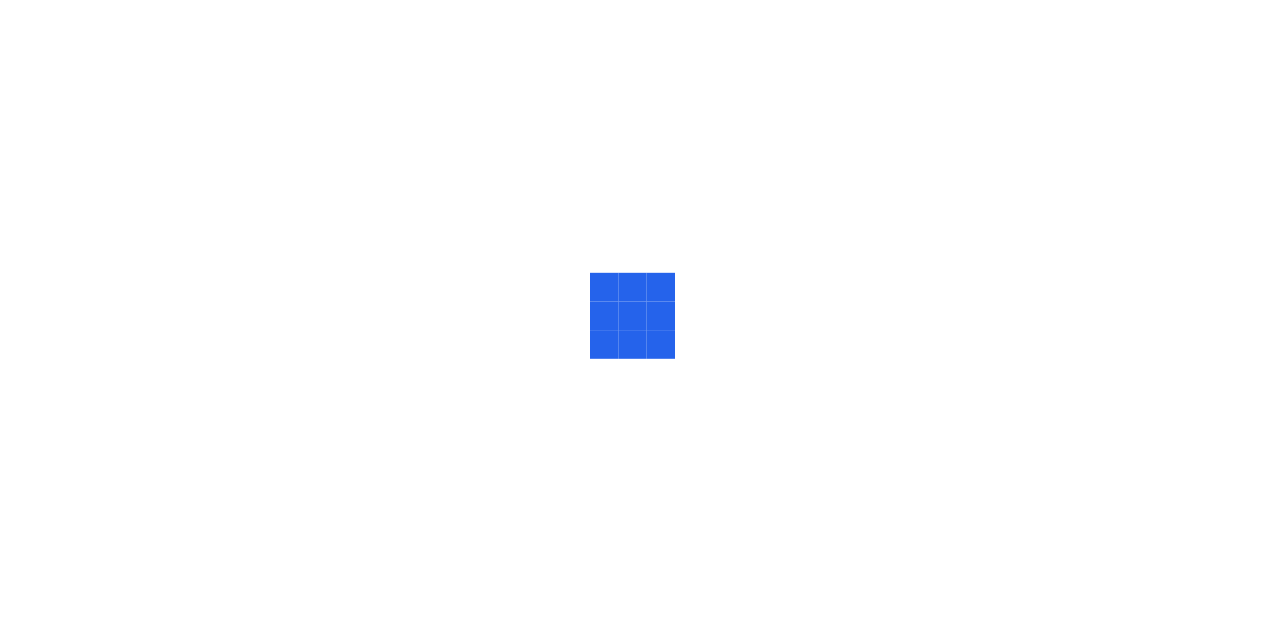 scroll, scrollTop: 0, scrollLeft: 0, axis: both 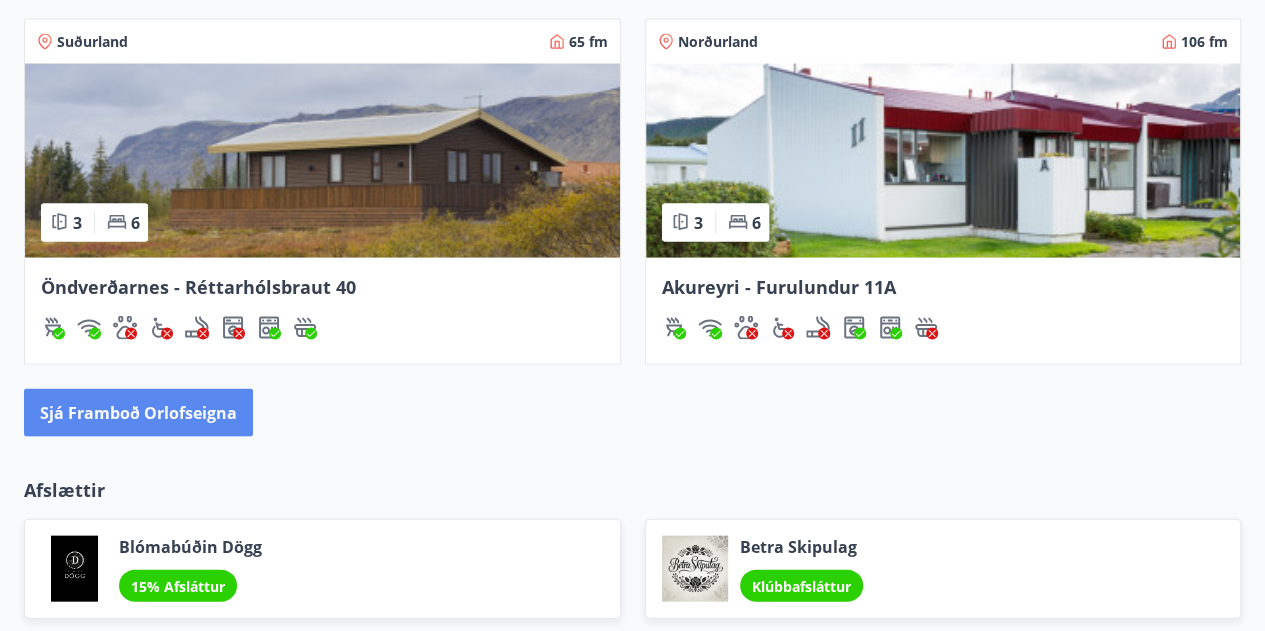 click on "Sjá framboð orlofseigna" at bounding box center [138, 413] 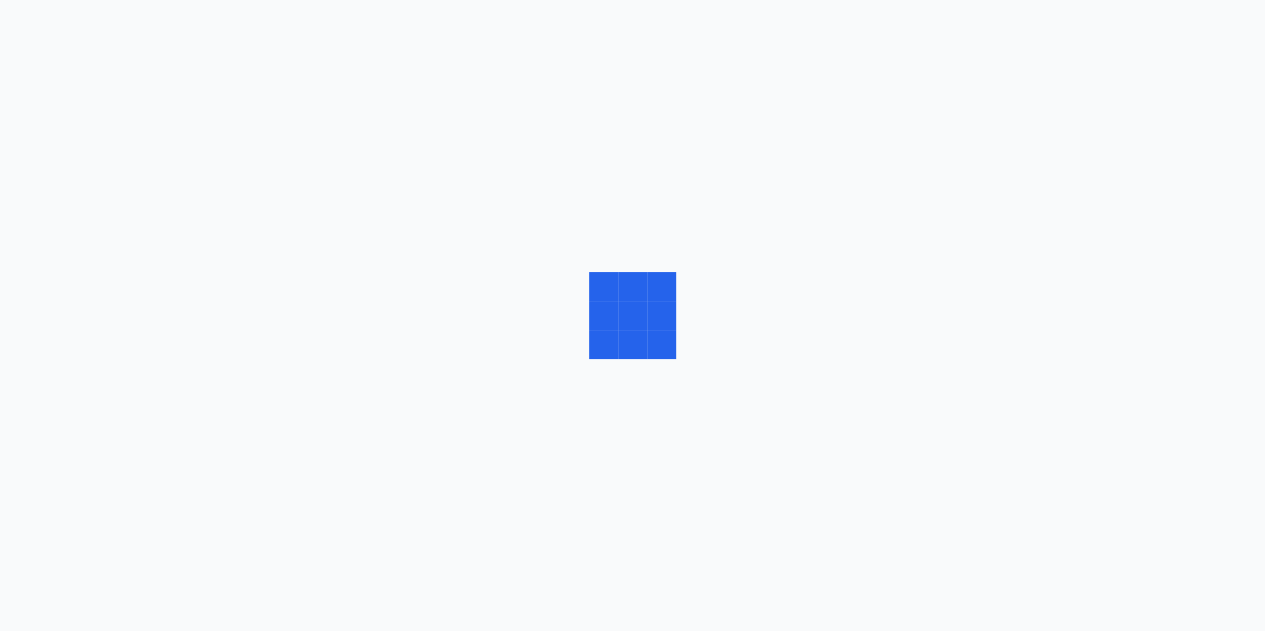 scroll, scrollTop: 0, scrollLeft: 0, axis: both 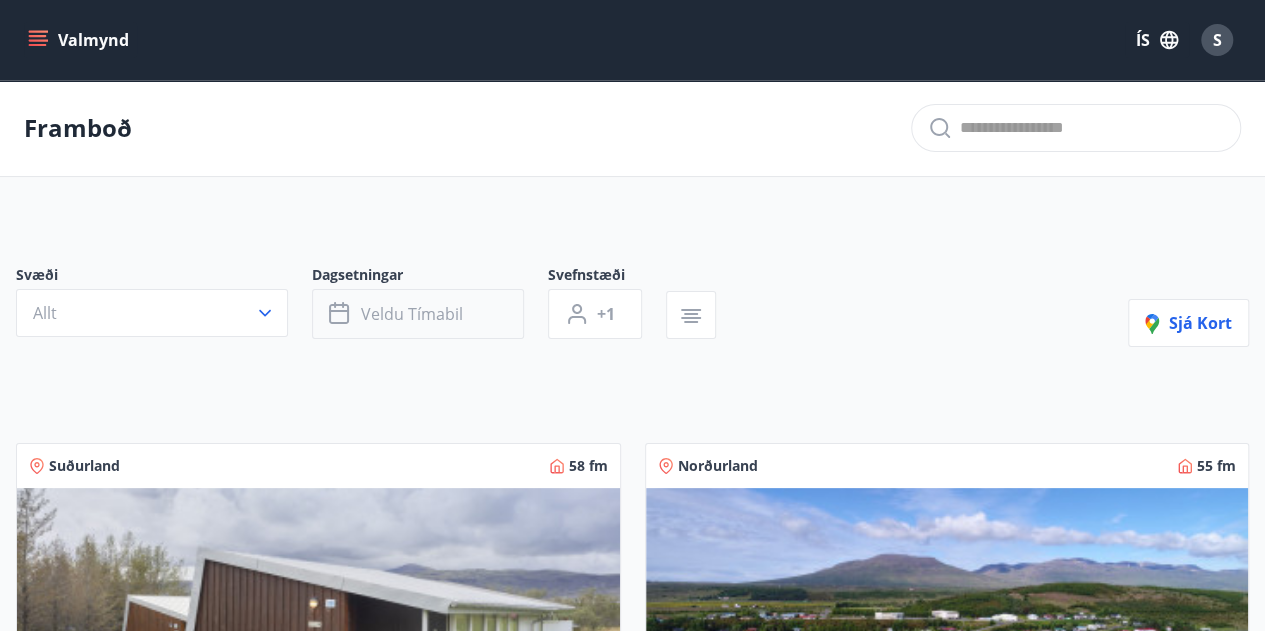 click on "Veldu tímabil" at bounding box center [412, 314] 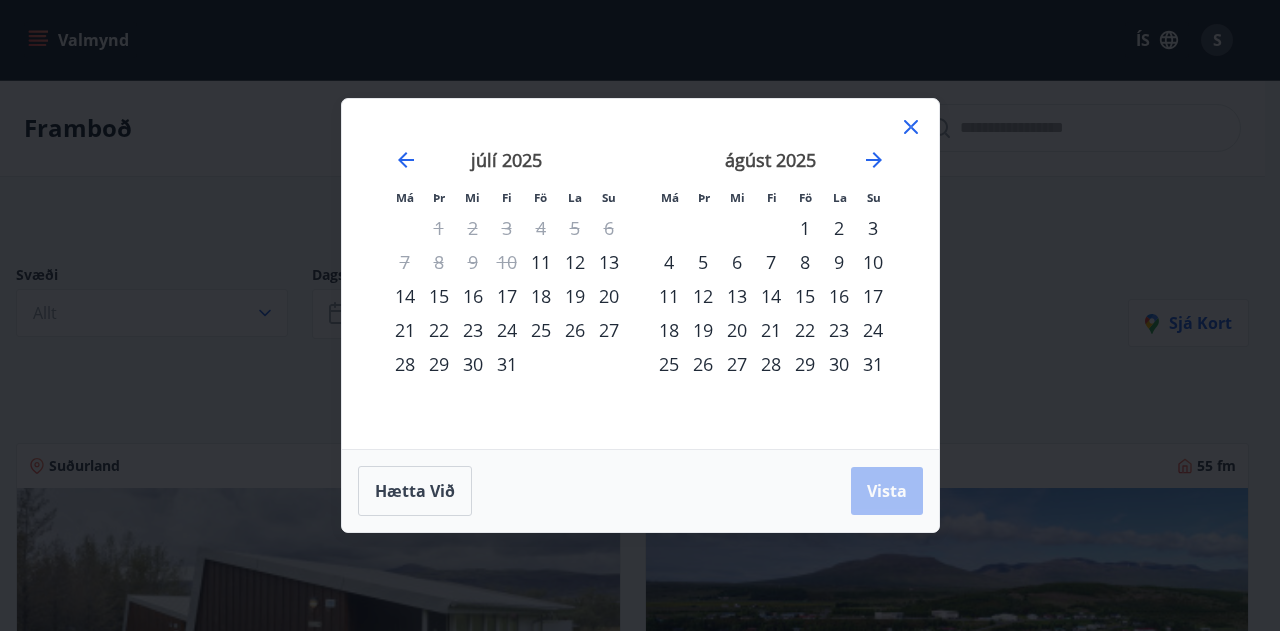 click on "11" at bounding box center [541, 262] 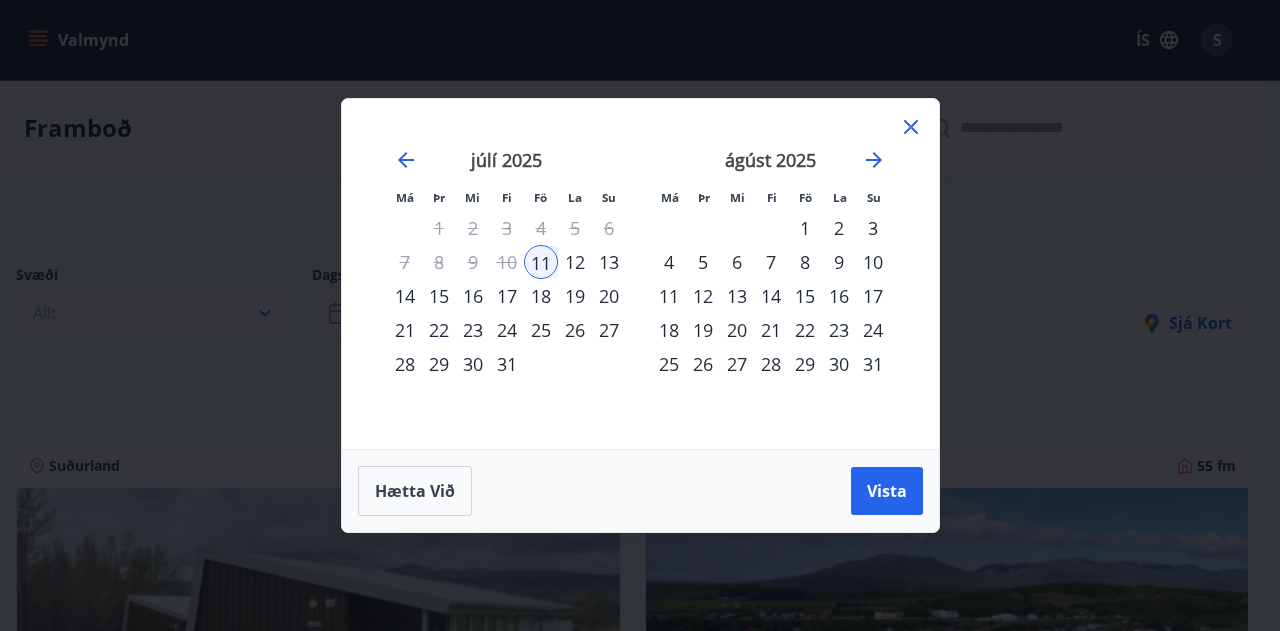 click on "13" at bounding box center (609, 262) 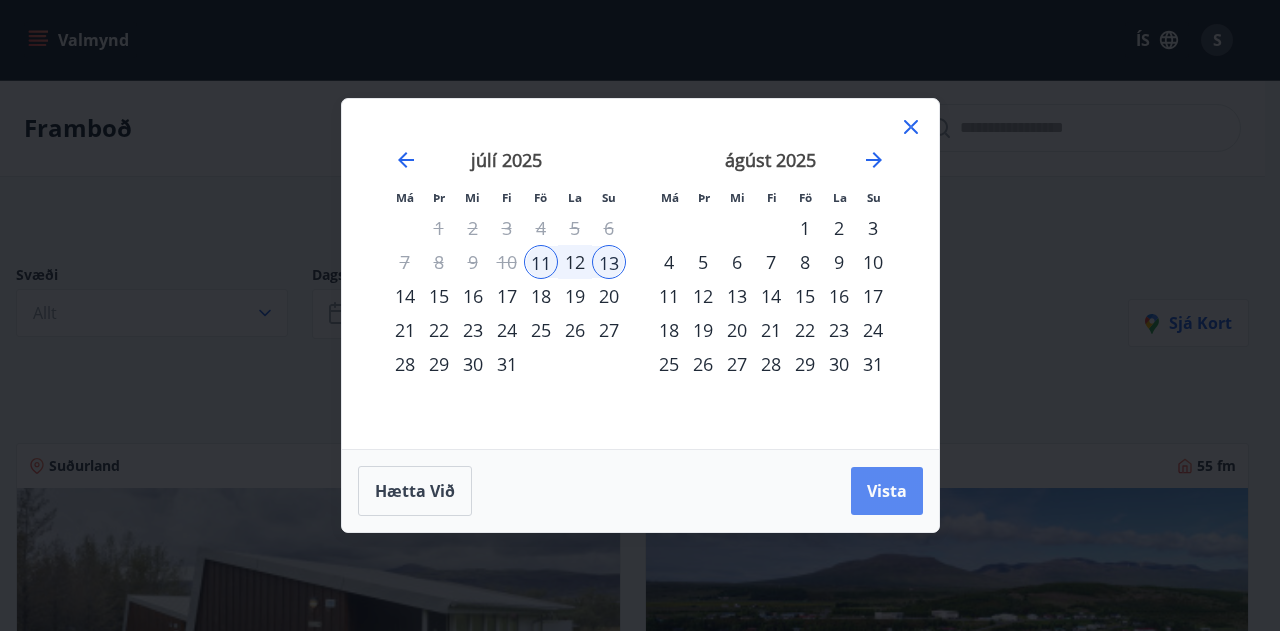 click on "Vista" at bounding box center (887, 491) 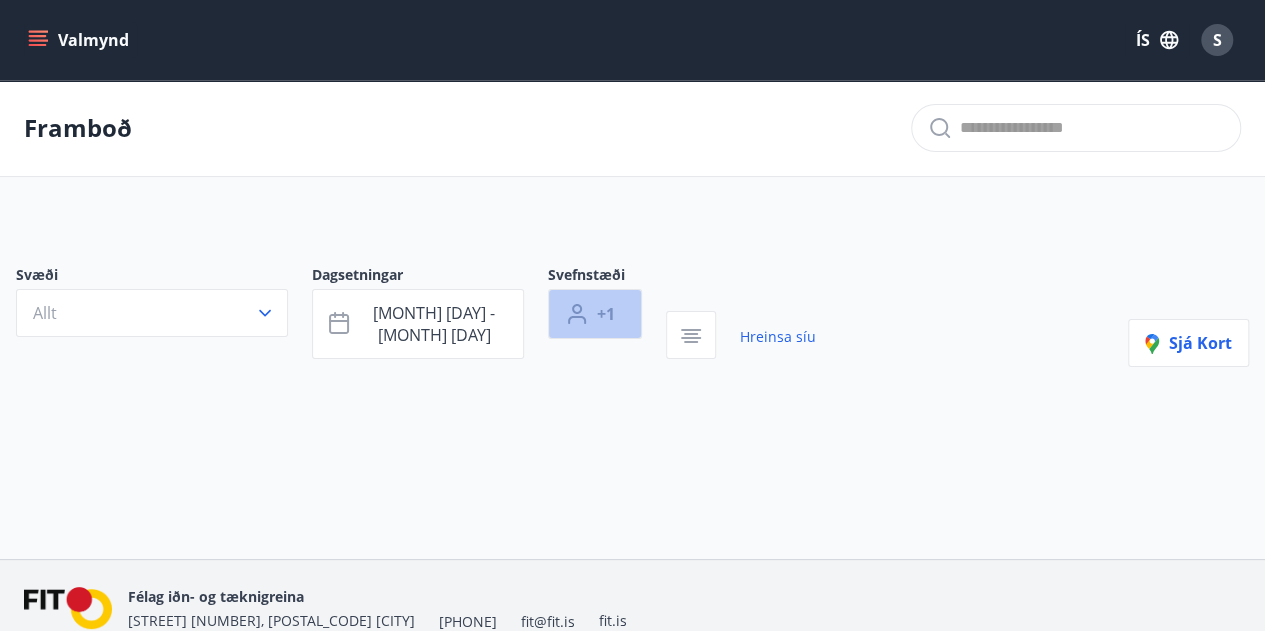 click on "+1" at bounding box center [606, 314] 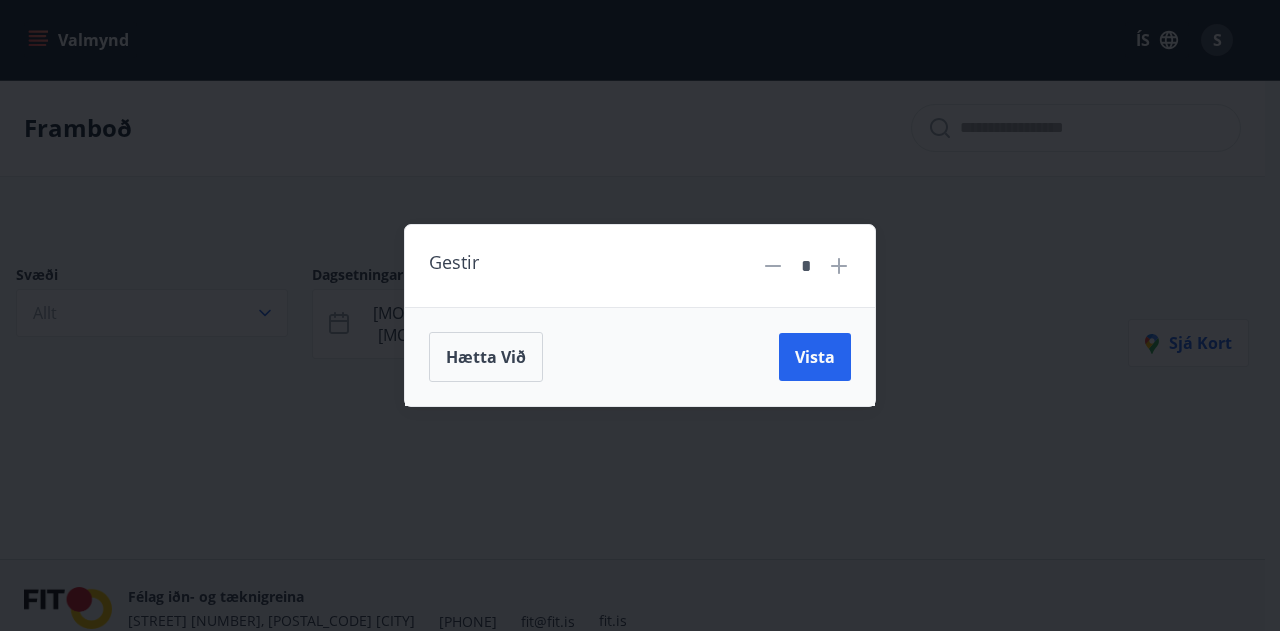 click 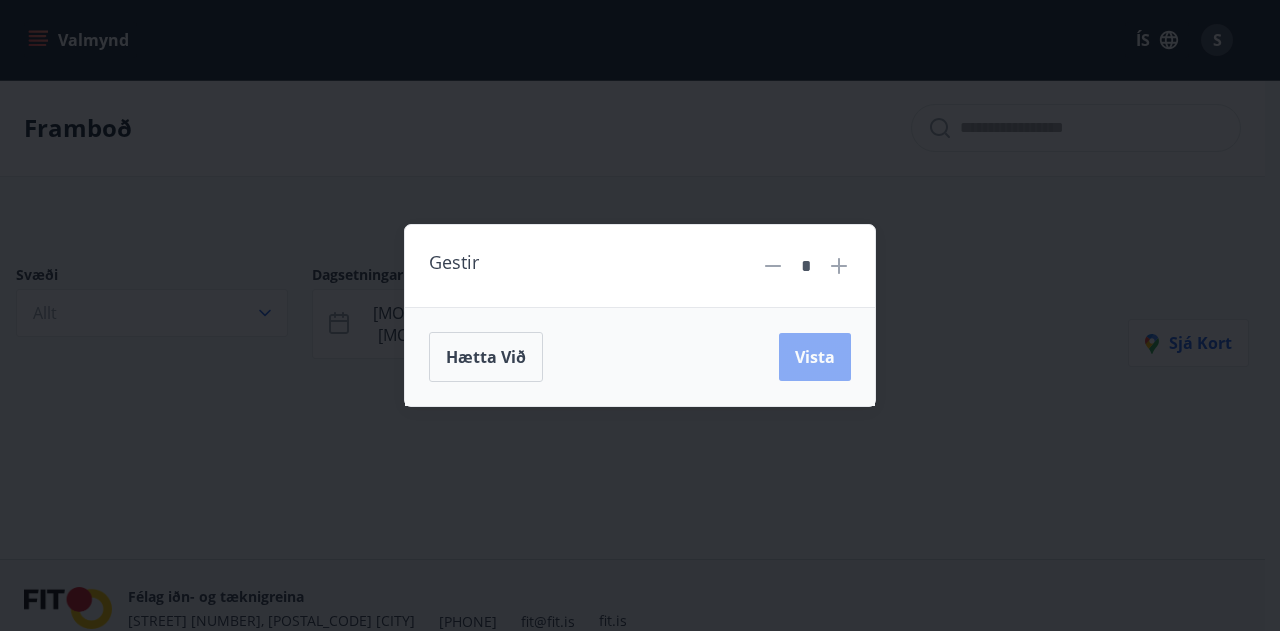 click on "Vista" at bounding box center [815, 357] 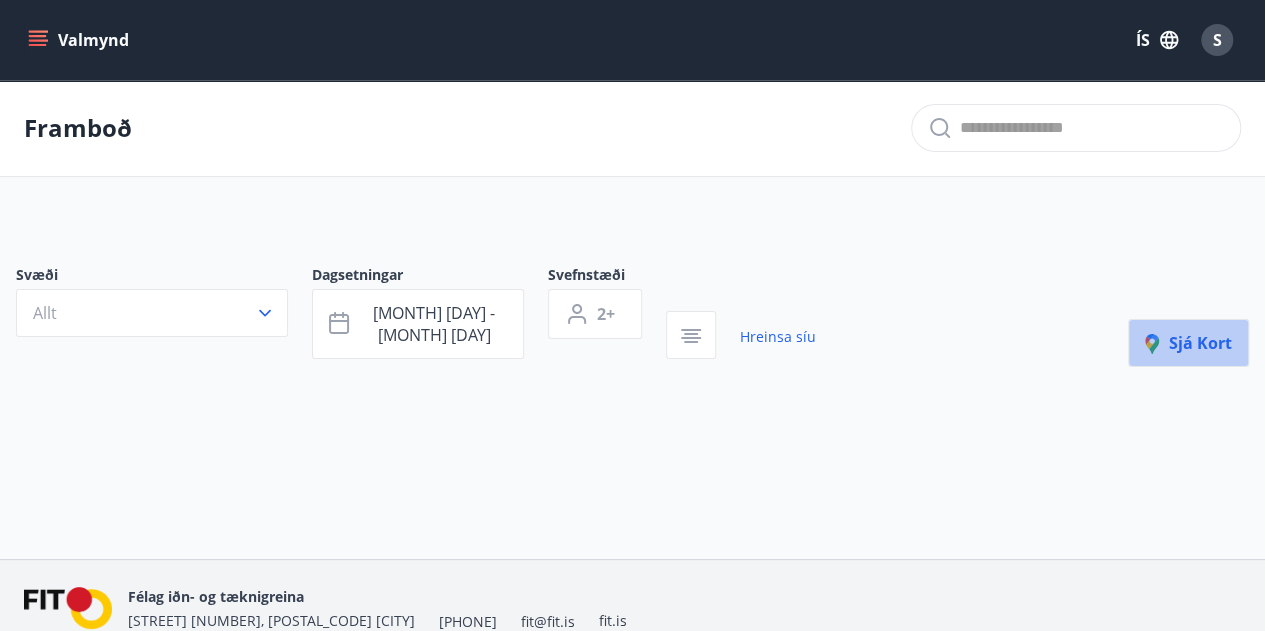 click on "Sjá kort" at bounding box center (1188, 343) 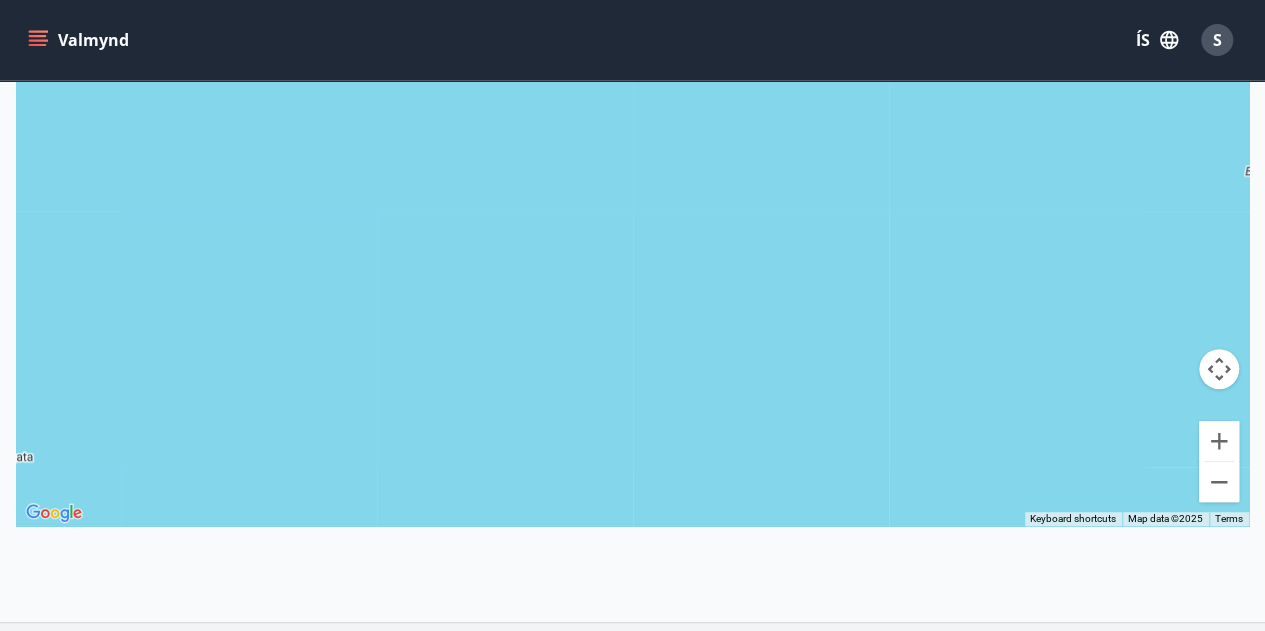 scroll, scrollTop: 329, scrollLeft: 0, axis: vertical 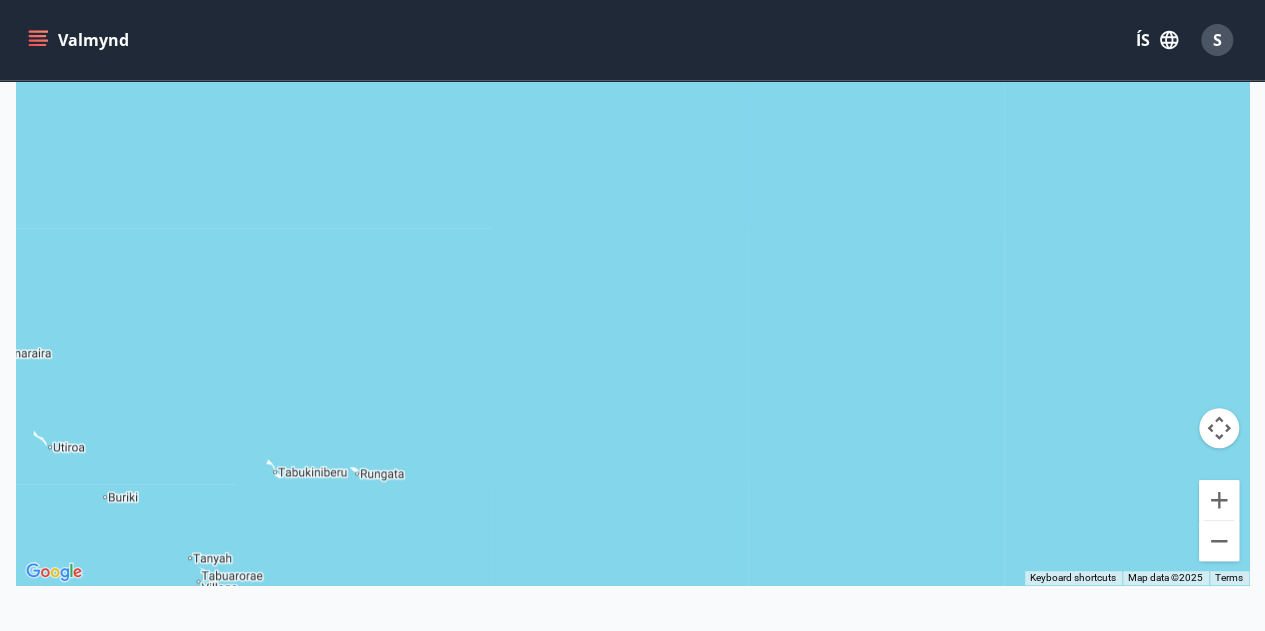 drag, startPoint x: 908, startPoint y: 384, endPoint x: 1279, endPoint y: 341, distance: 373.4836 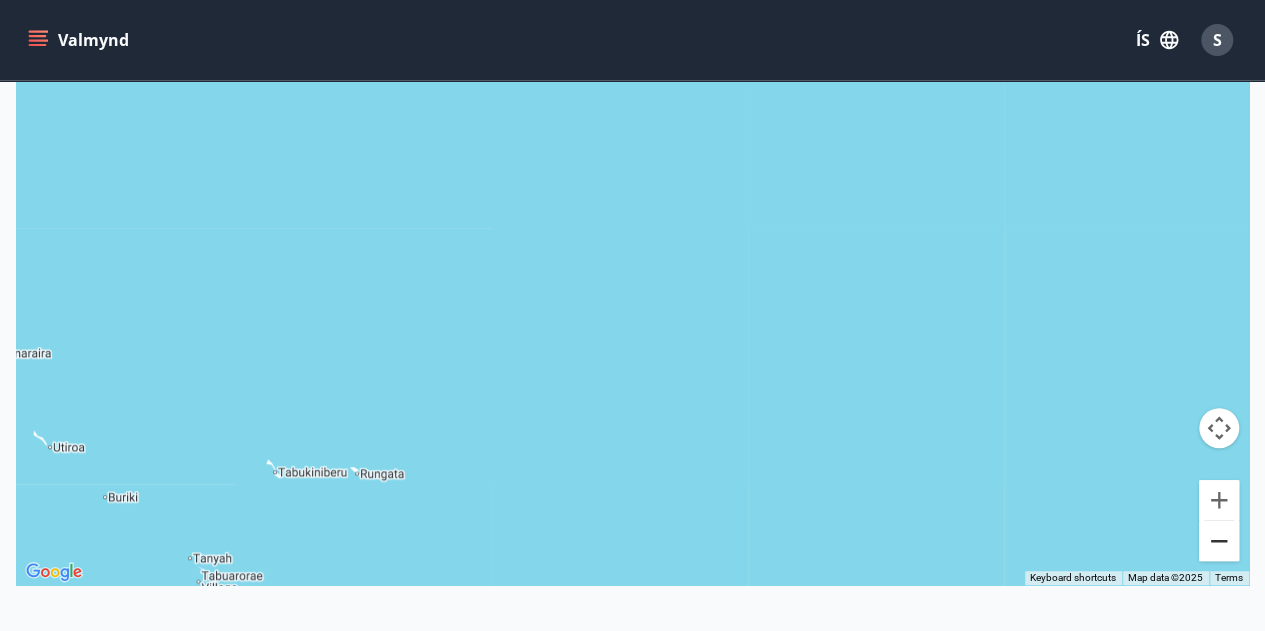 click at bounding box center [1219, 541] 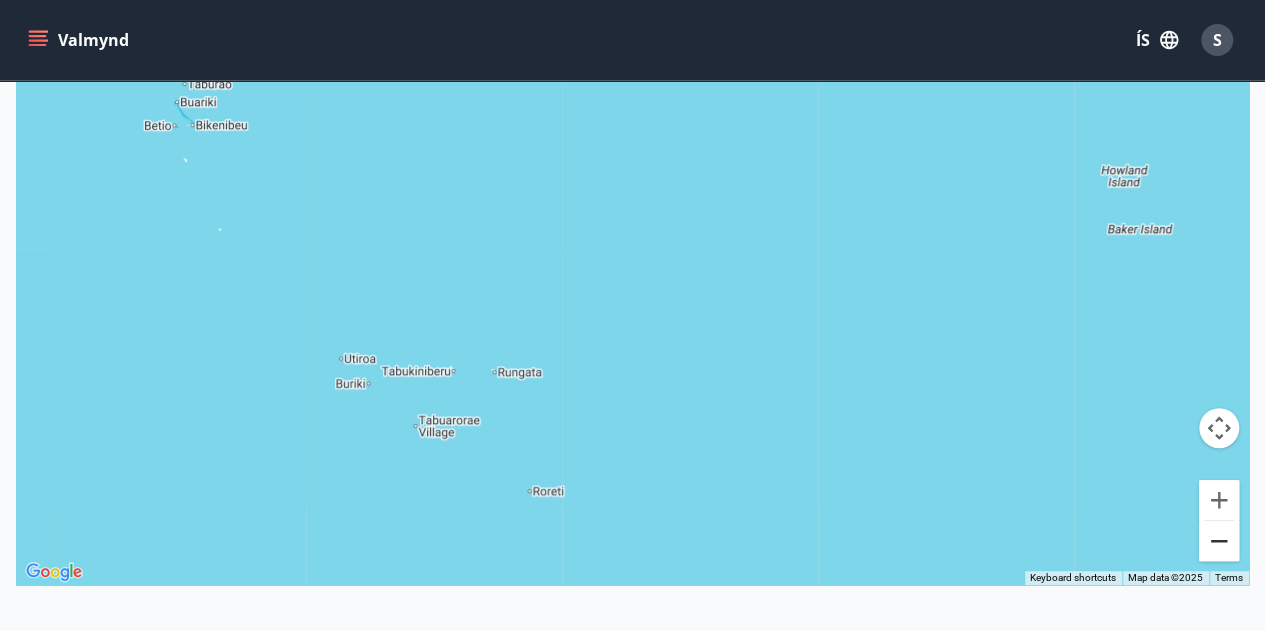 click at bounding box center [1219, 541] 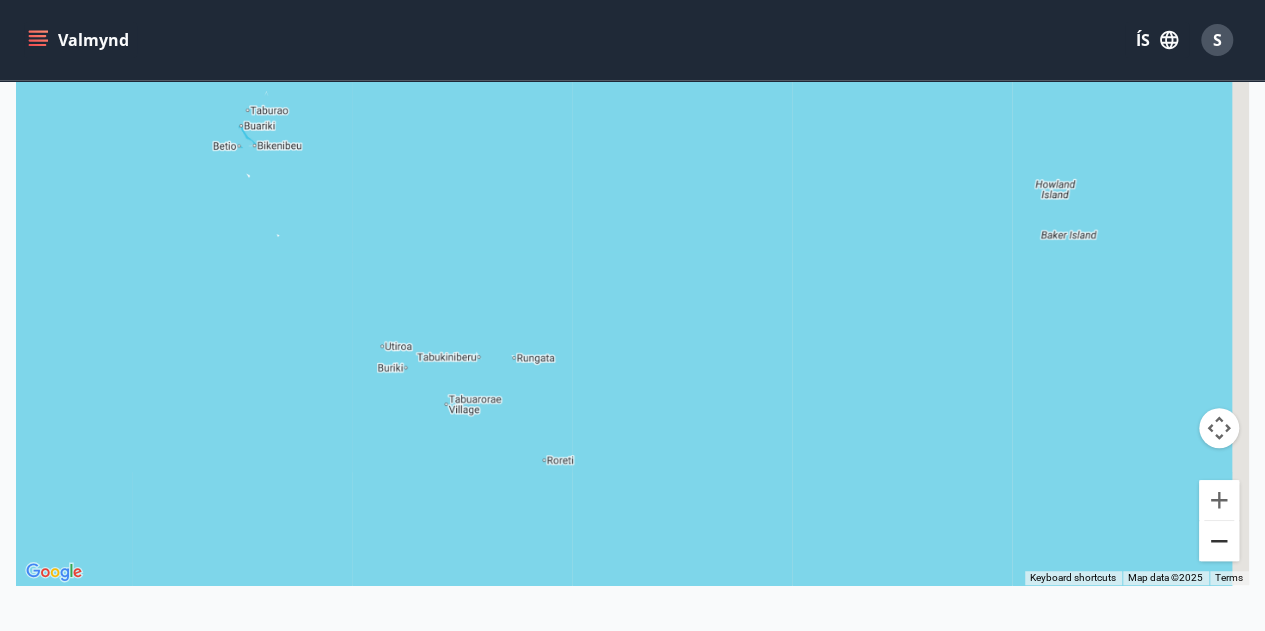 click at bounding box center (1219, 541) 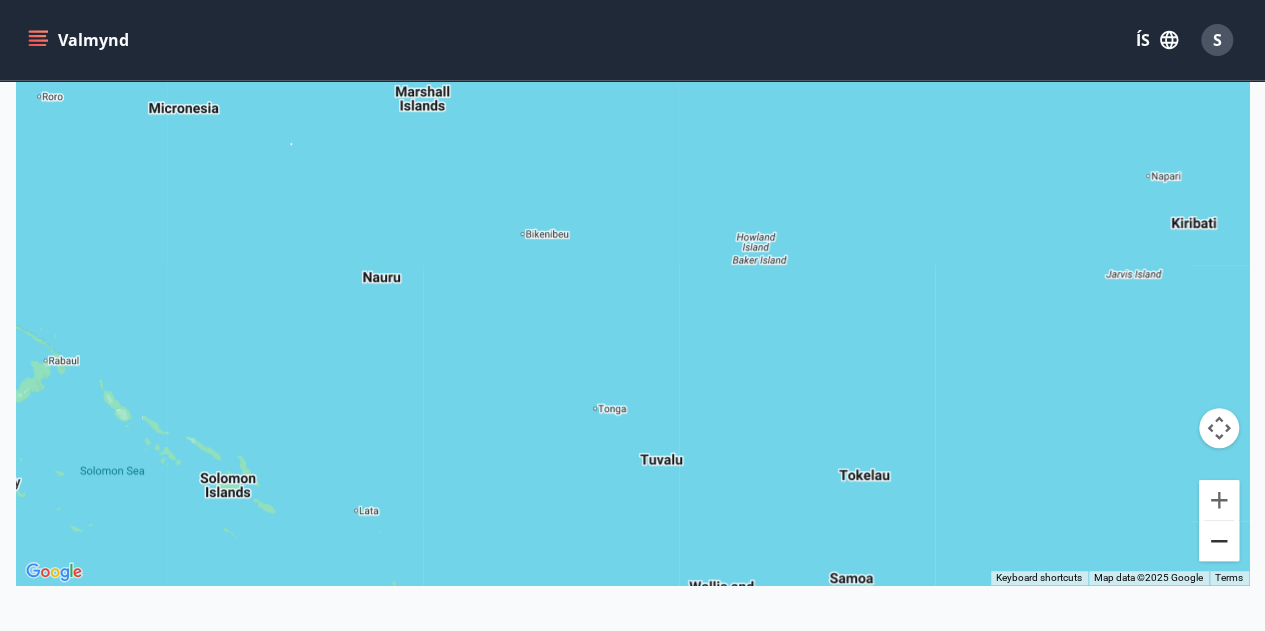 click at bounding box center (1219, 541) 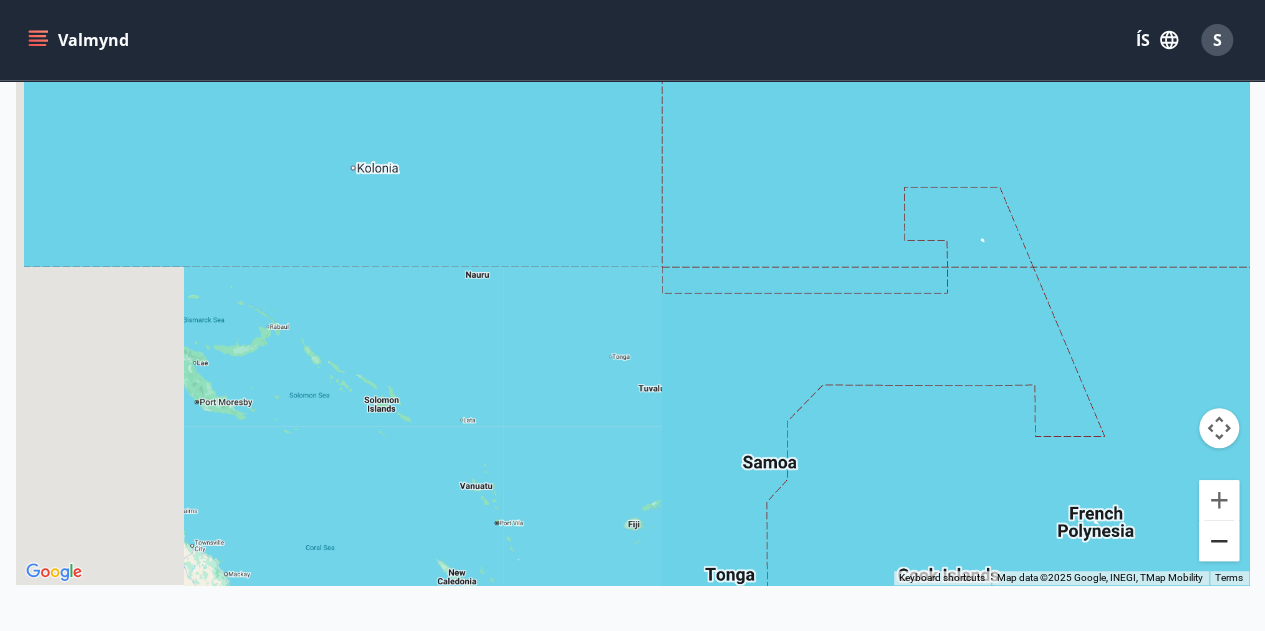 click at bounding box center [1219, 541] 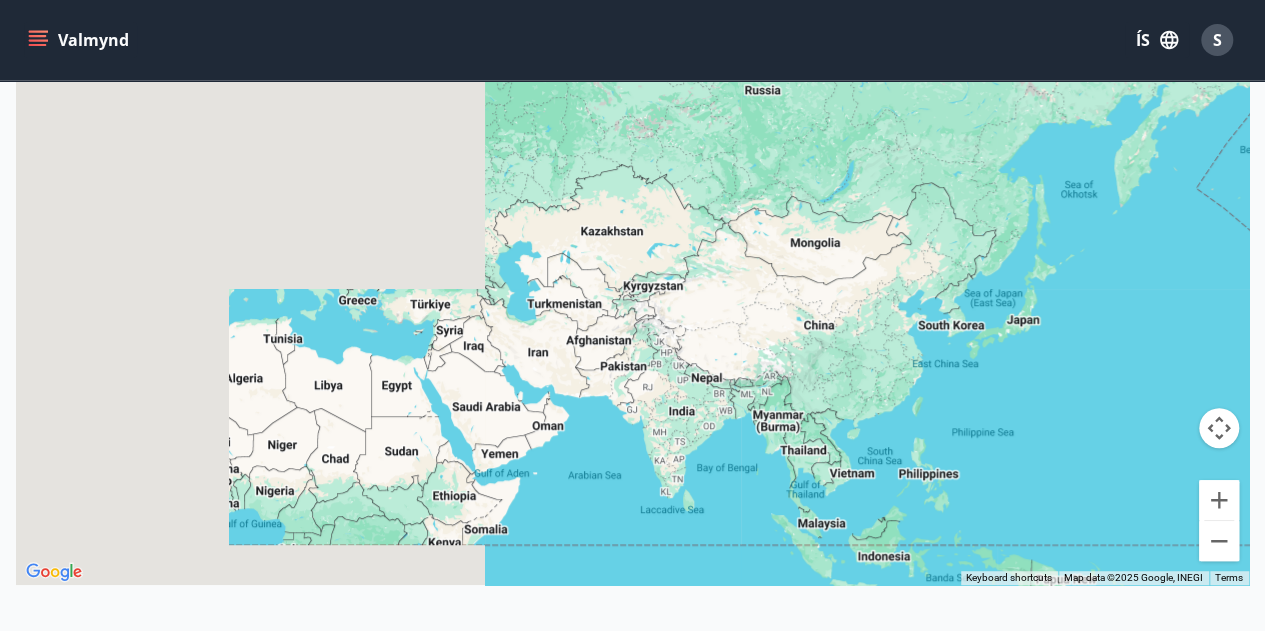 drag, startPoint x: 514, startPoint y: 149, endPoint x: 1279, endPoint y: 473, distance: 830.7834 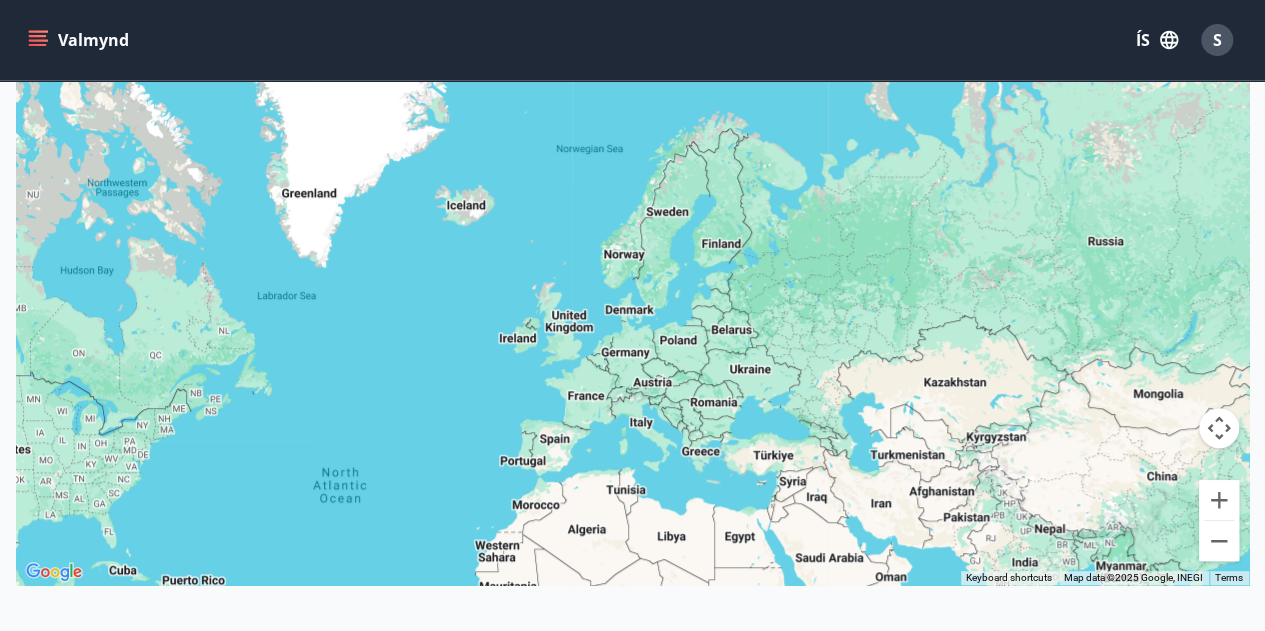 drag, startPoint x: 351, startPoint y: 159, endPoint x: 493, endPoint y: 241, distance: 163.9756 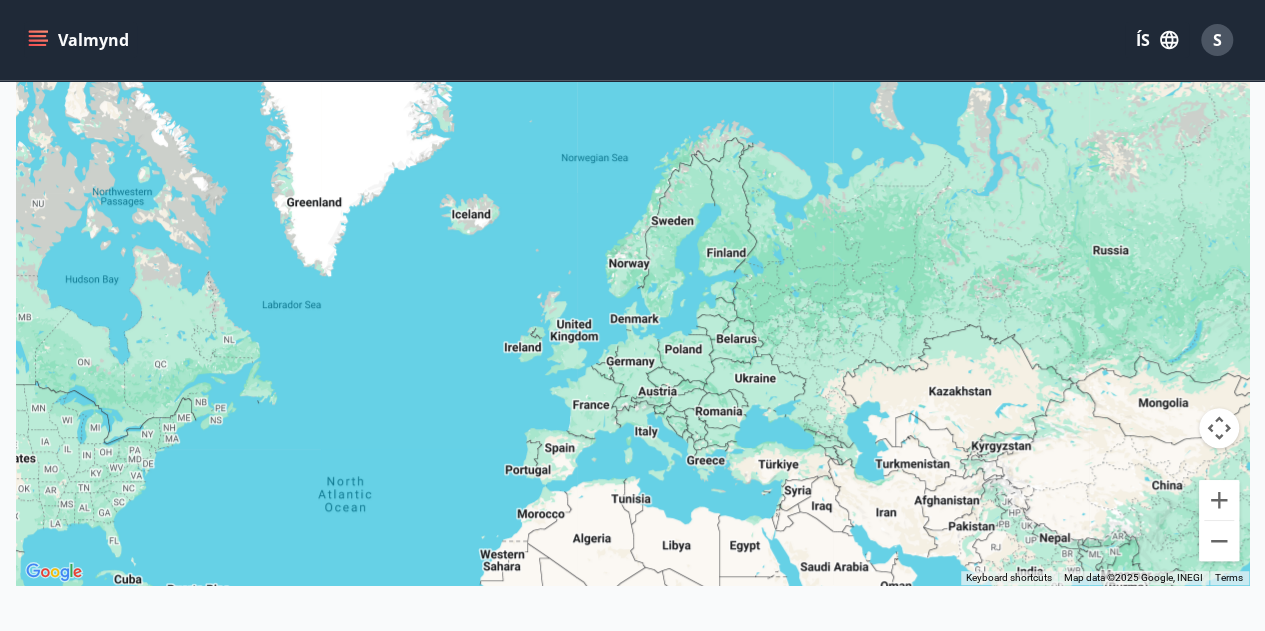 click at bounding box center [632, 269] 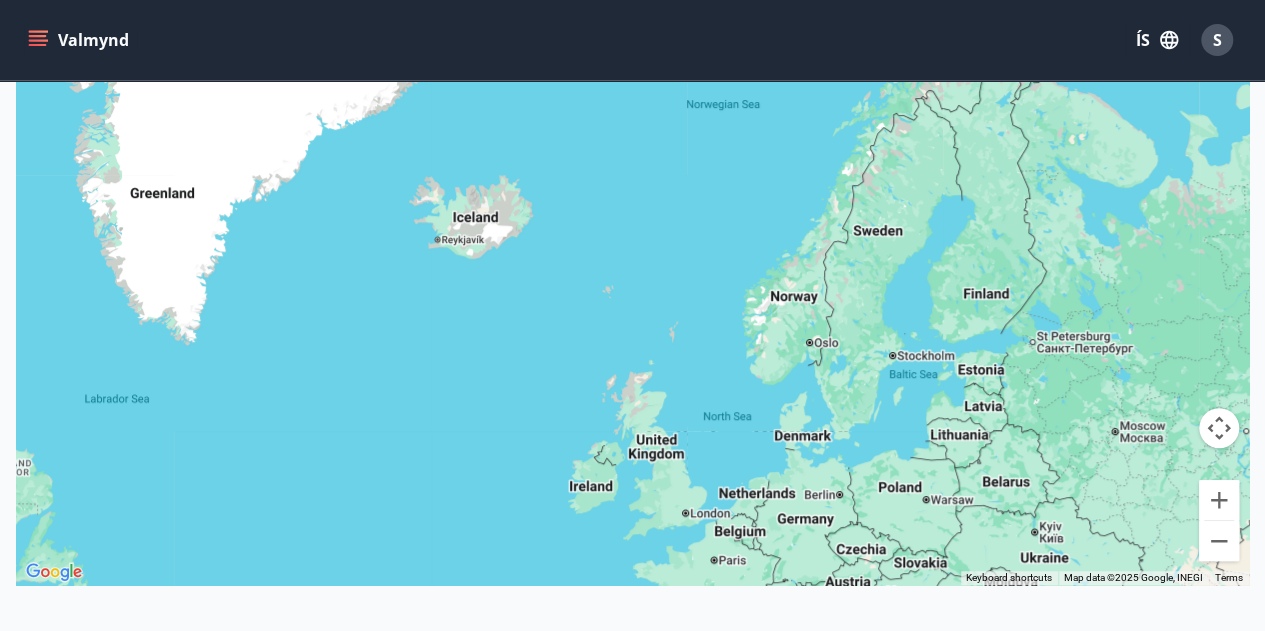 click at bounding box center [632, 269] 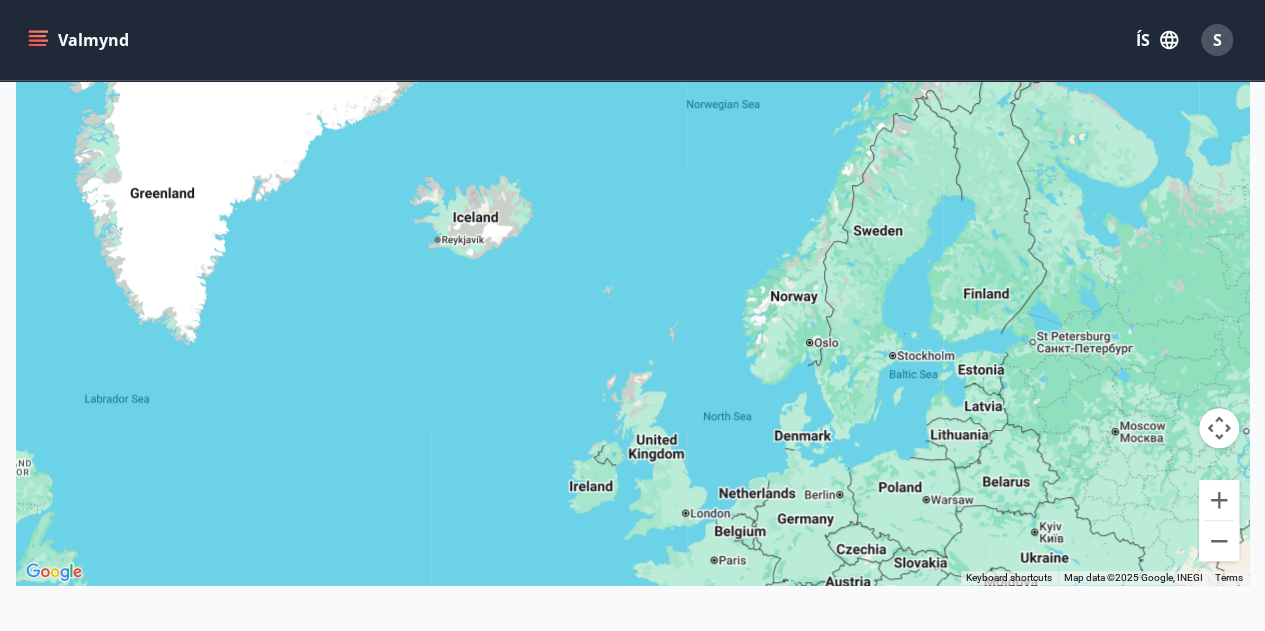 click at bounding box center (632, 269) 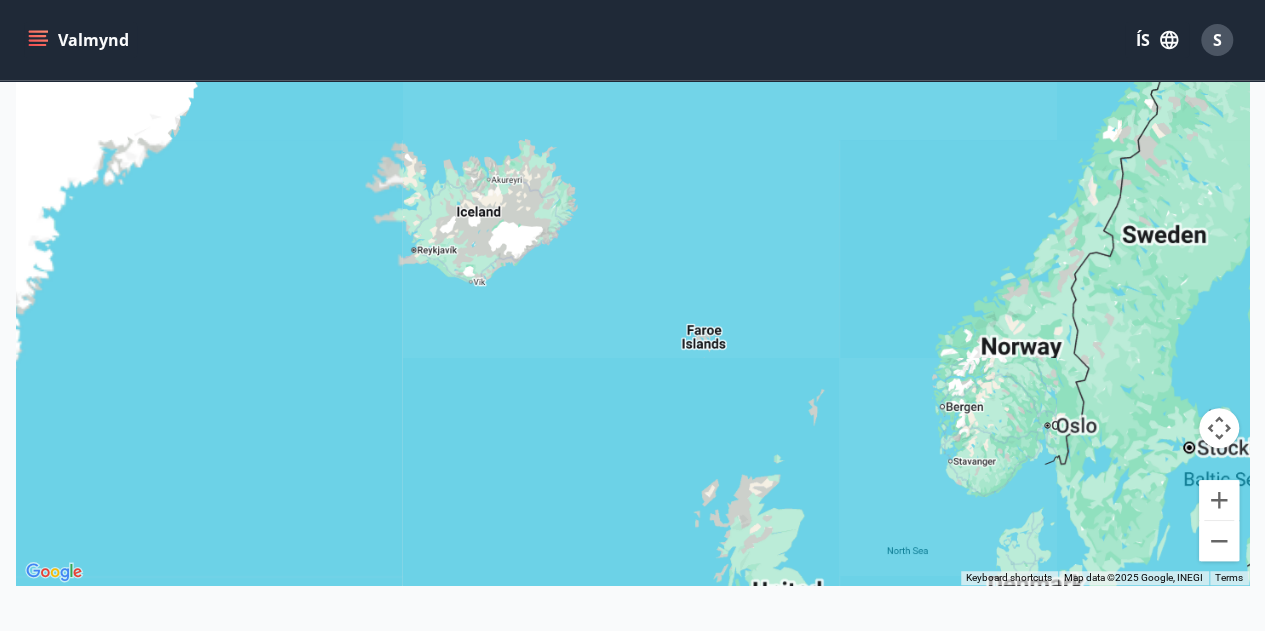 click at bounding box center [632, 269] 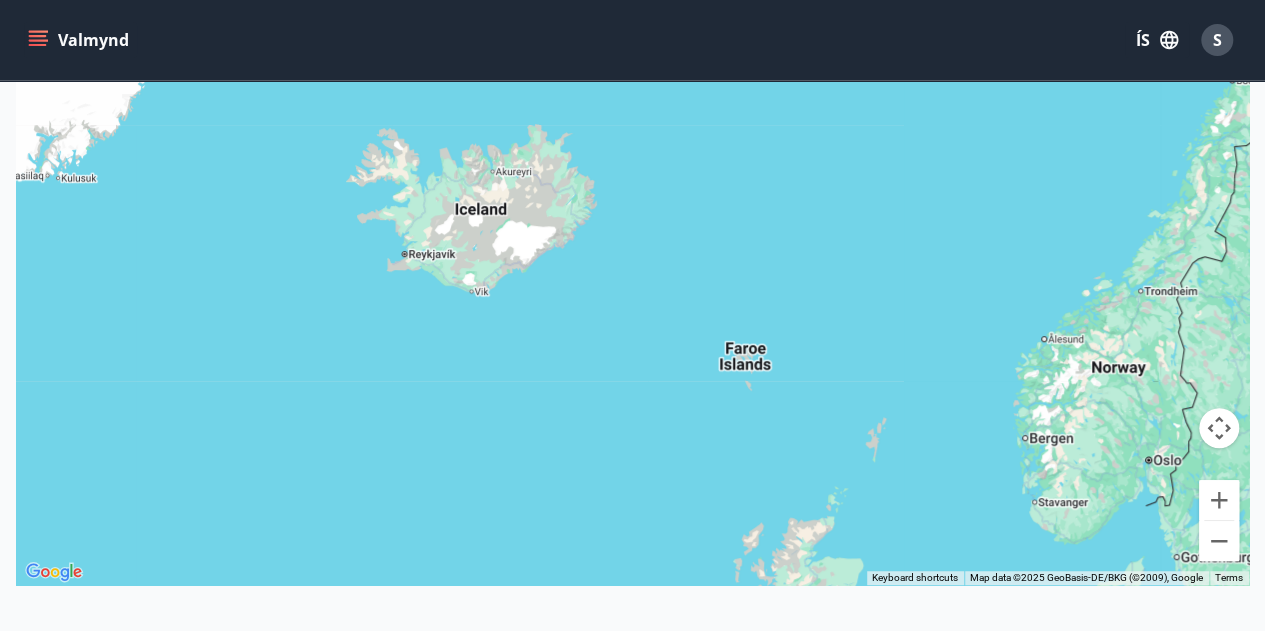 click at bounding box center (632, 269) 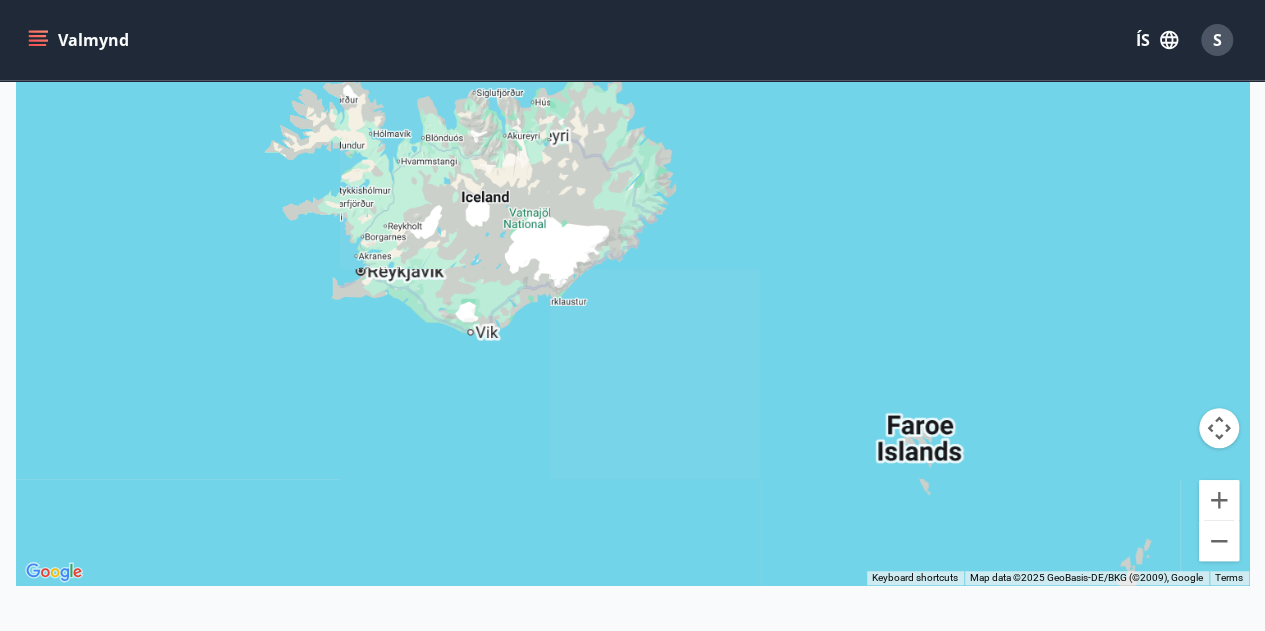 click at bounding box center [632, 269] 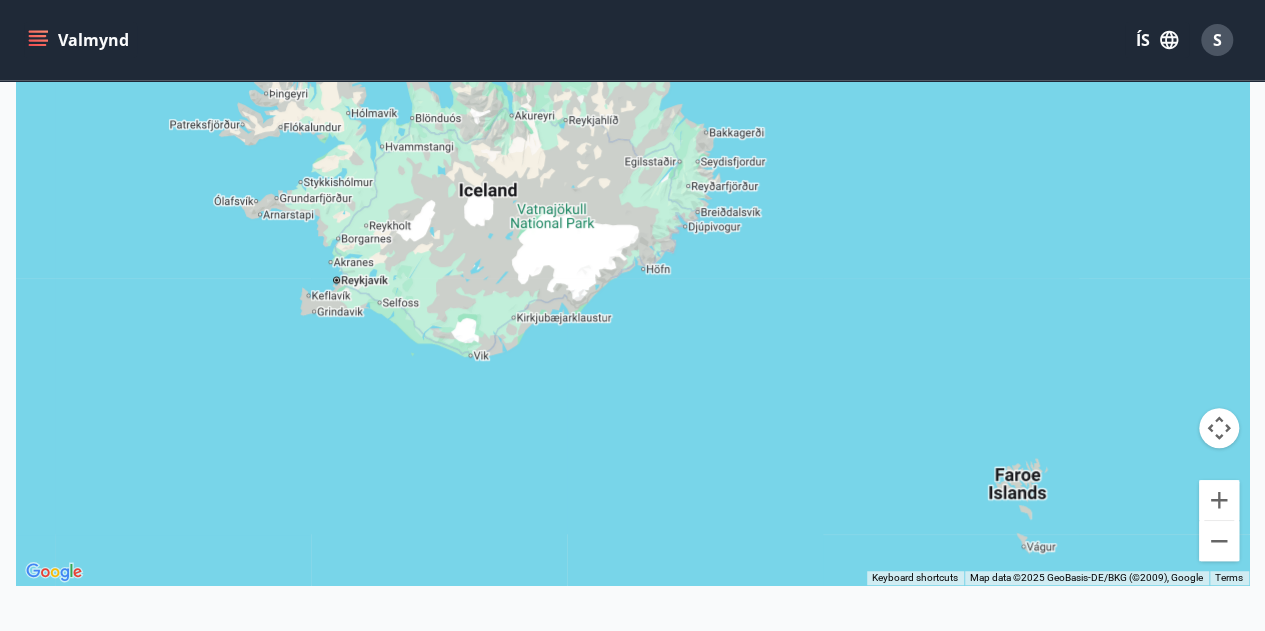click at bounding box center [632, 269] 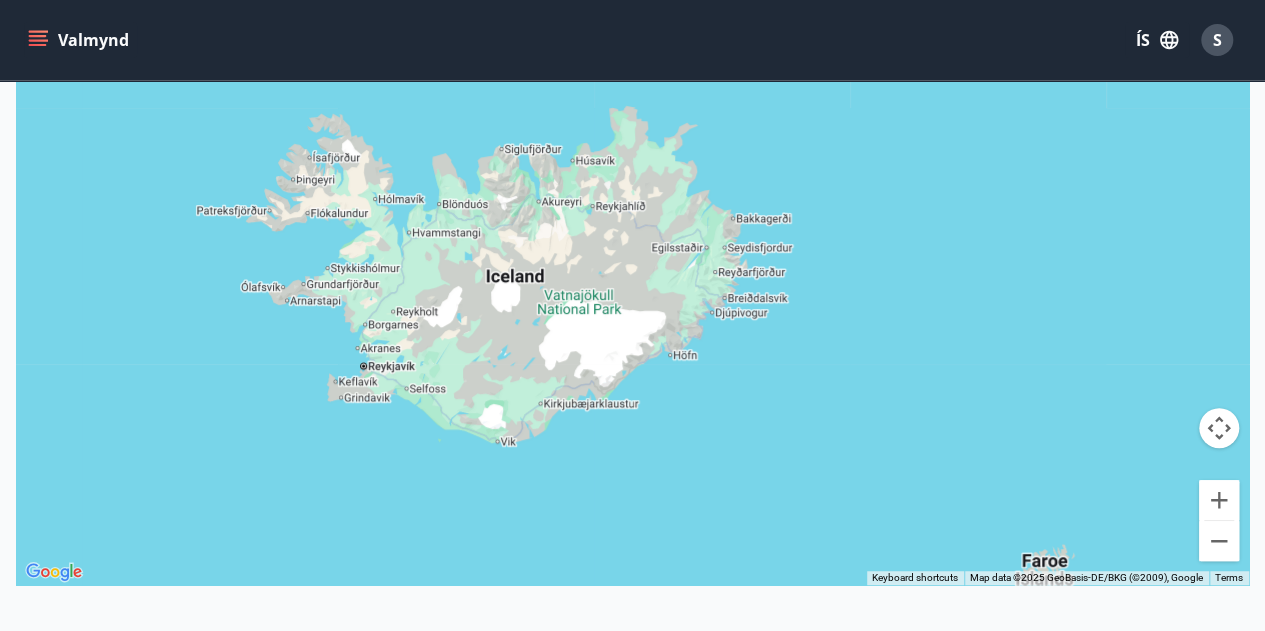 drag, startPoint x: 477, startPoint y: 235, endPoint x: 528, endPoint y: 378, distance: 151.82227 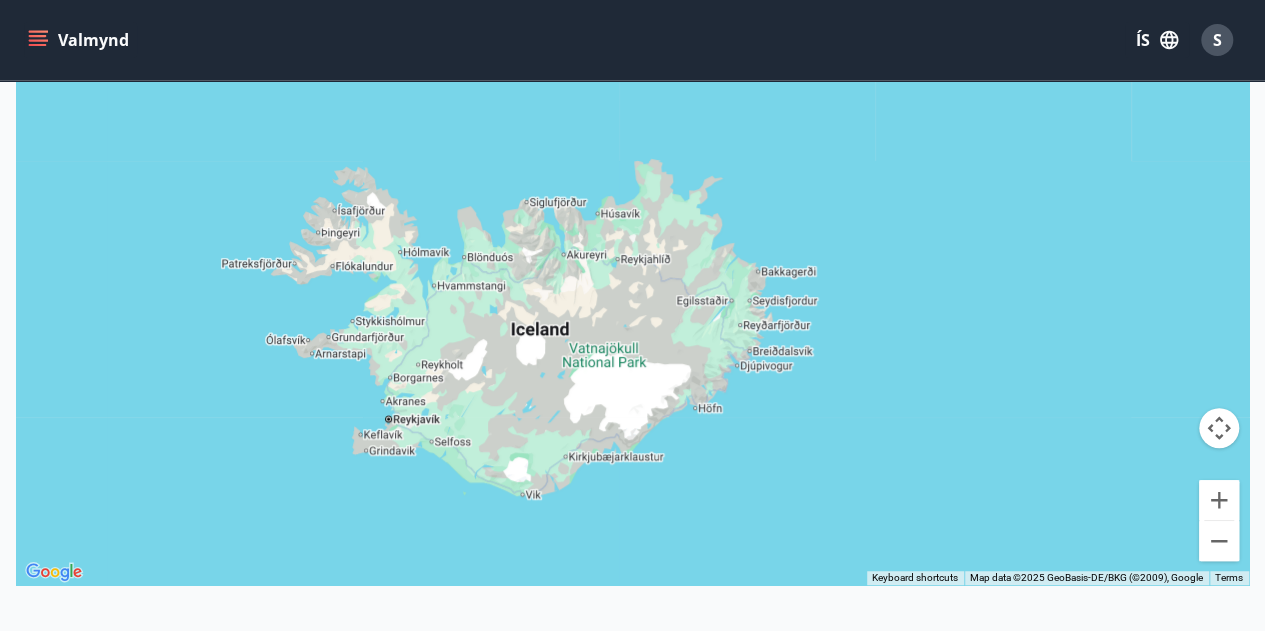 click at bounding box center (632, 269) 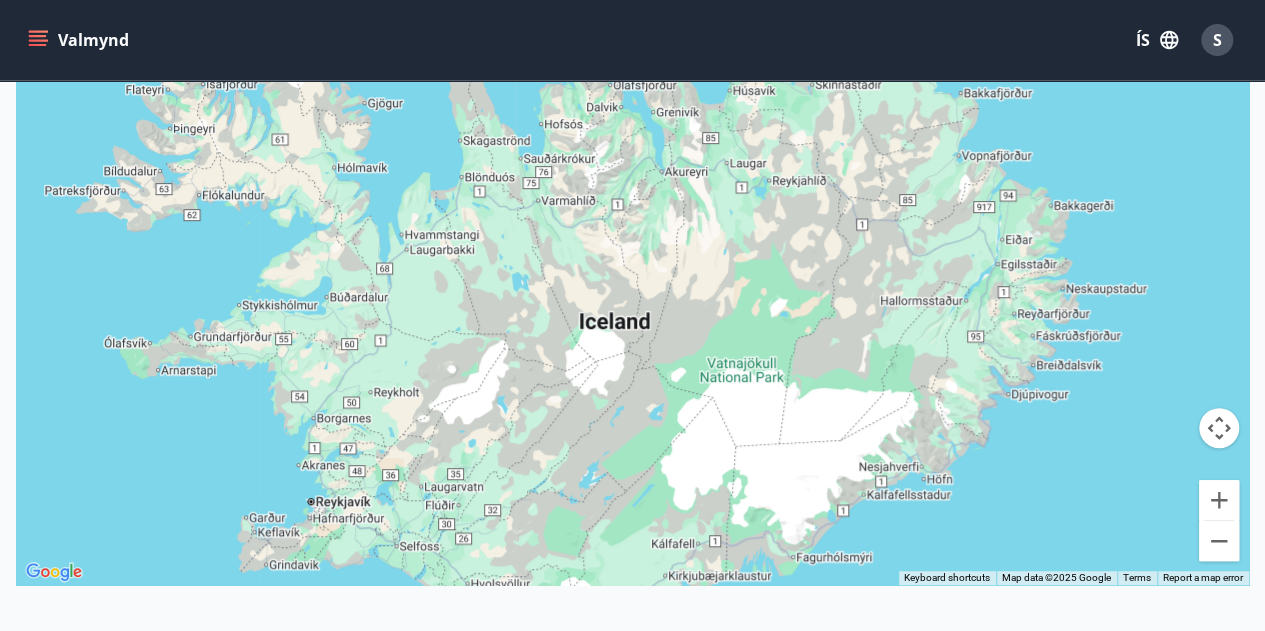 drag, startPoint x: 572, startPoint y: 350, endPoint x: 644, endPoint y: 401, distance: 88.23265 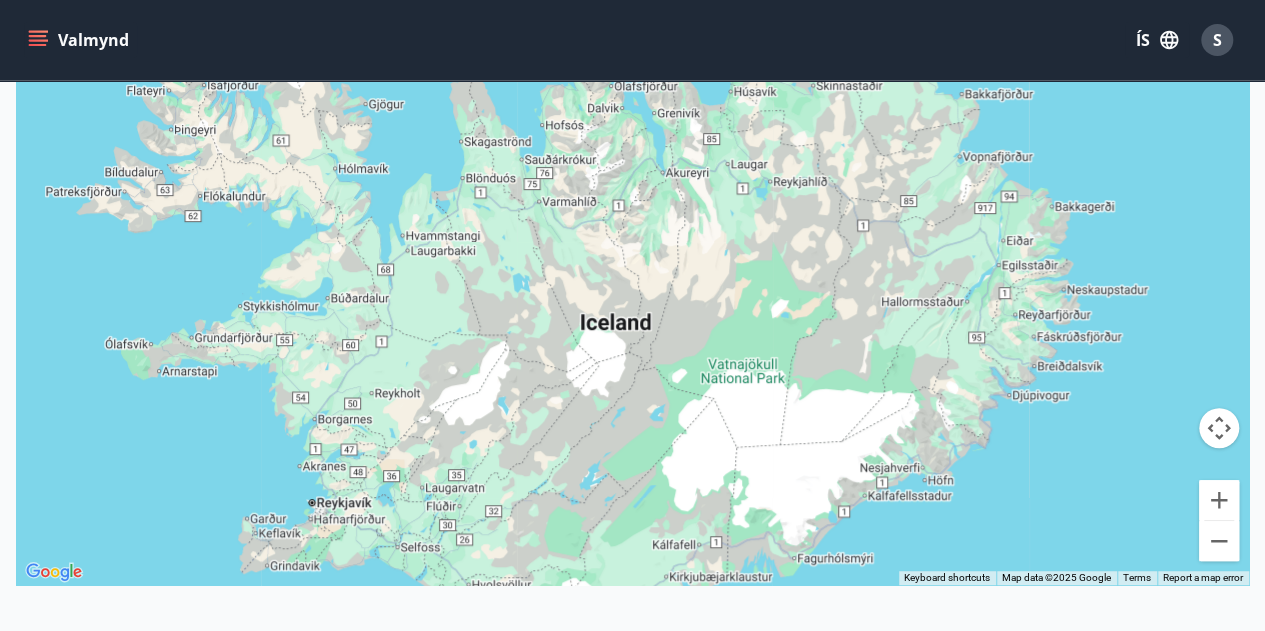 click at bounding box center (632, 269) 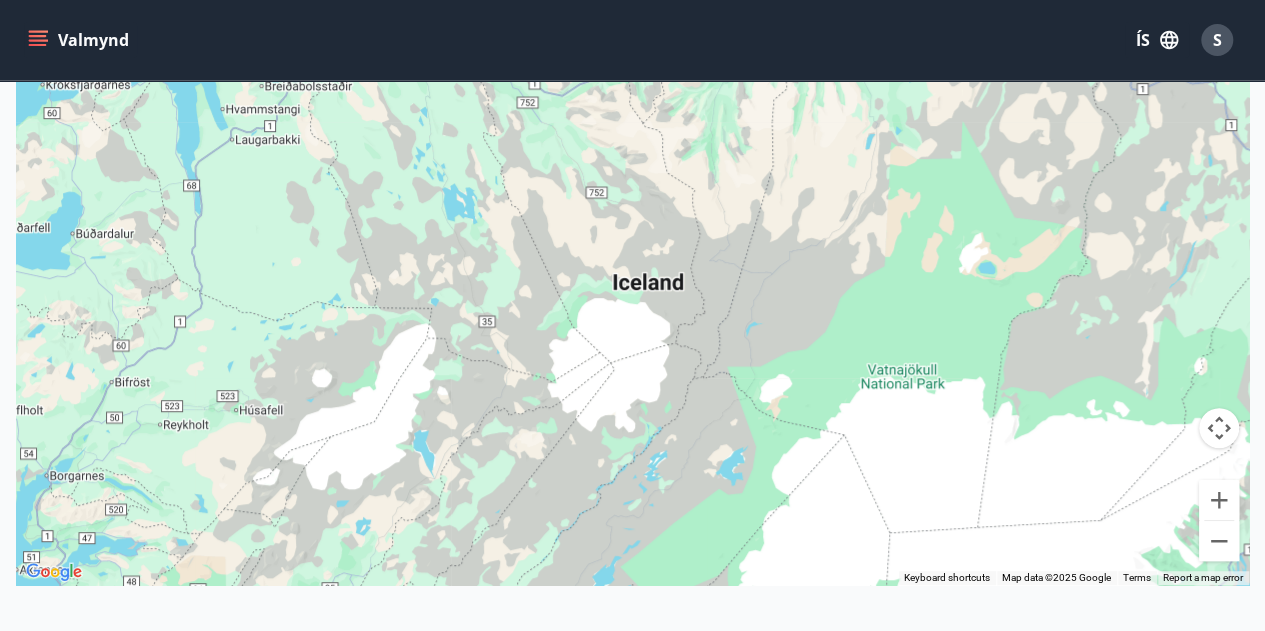 drag, startPoint x: 552, startPoint y: 323, endPoint x: 599, endPoint y: 281, distance: 63.03174 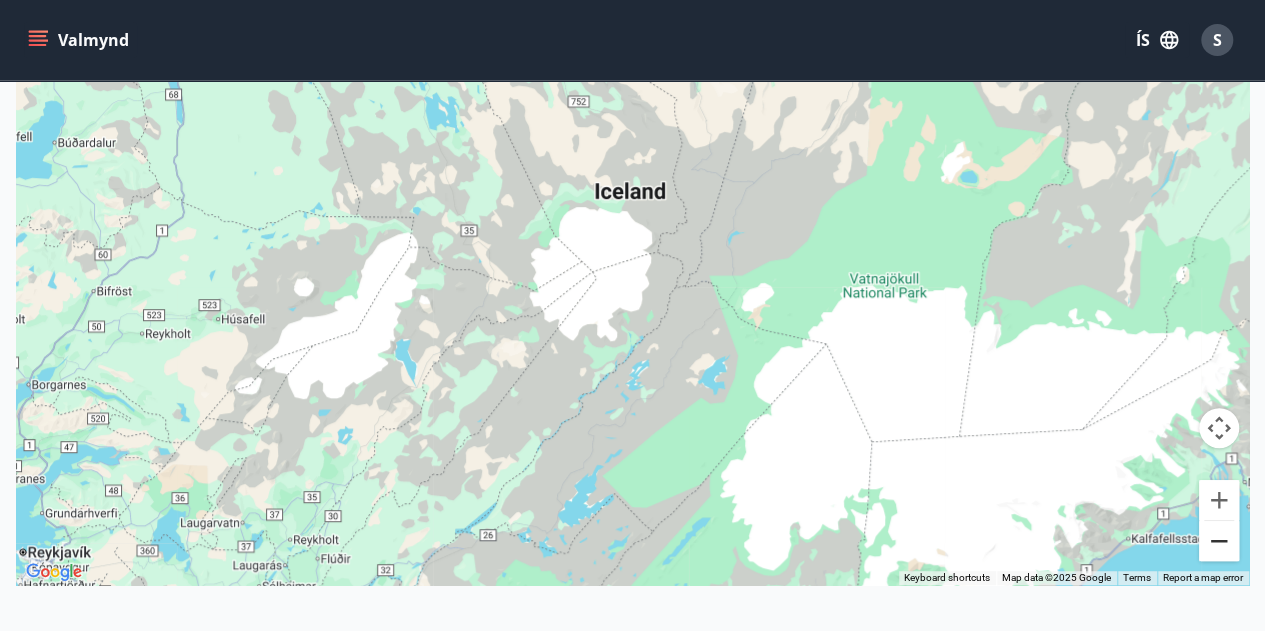 click at bounding box center (1219, 541) 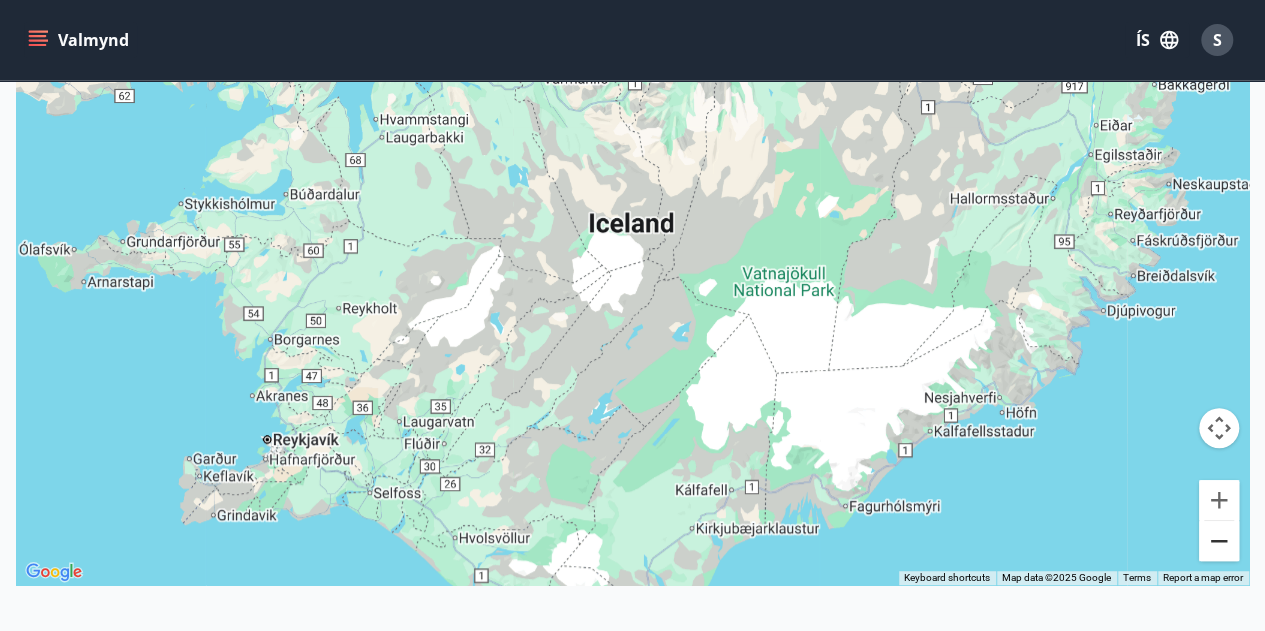 click at bounding box center [1219, 541] 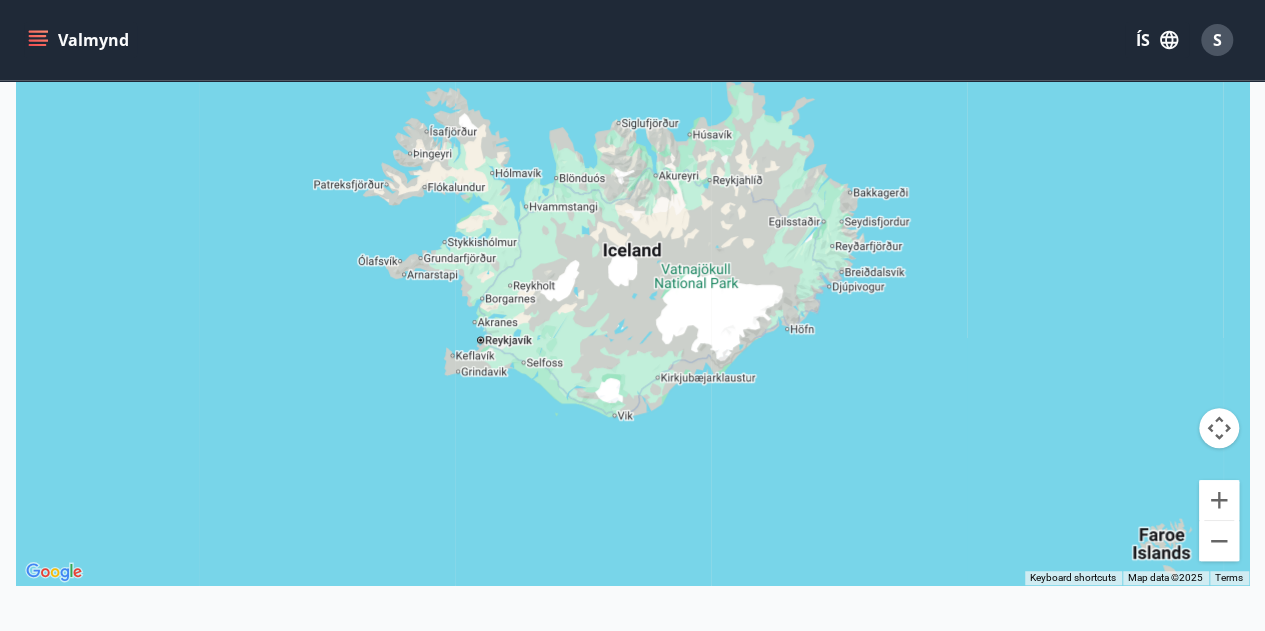 click on "Valmynd" at bounding box center (80, 40) 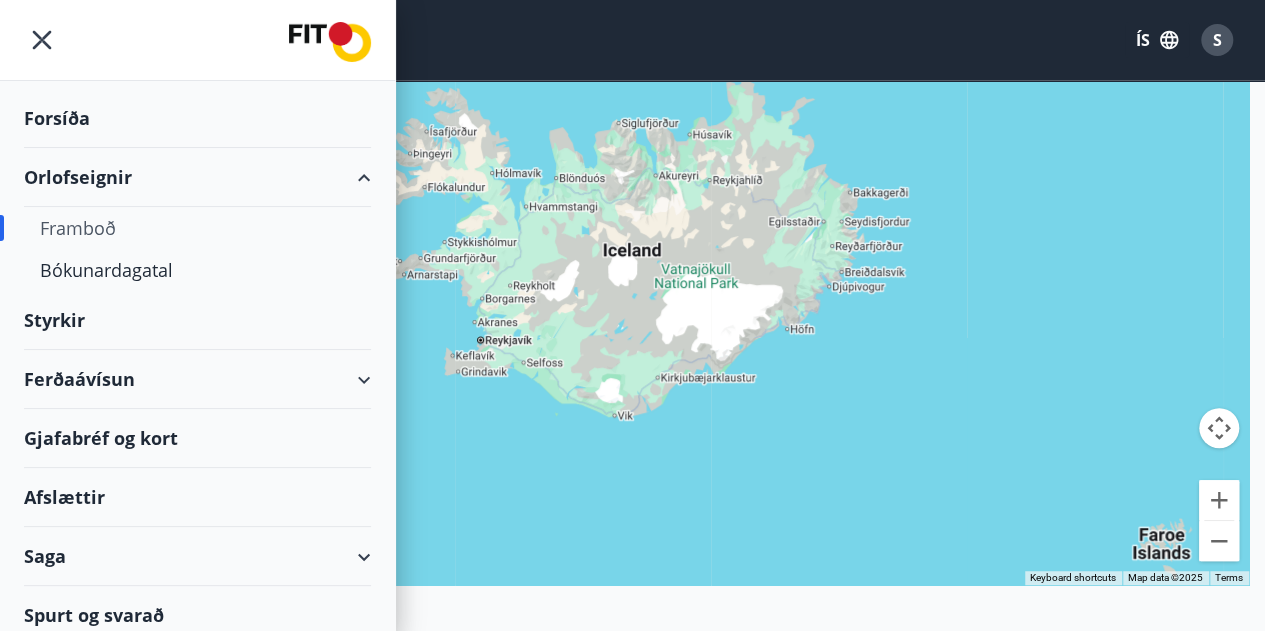 click on "Framboð" at bounding box center (197, 228) 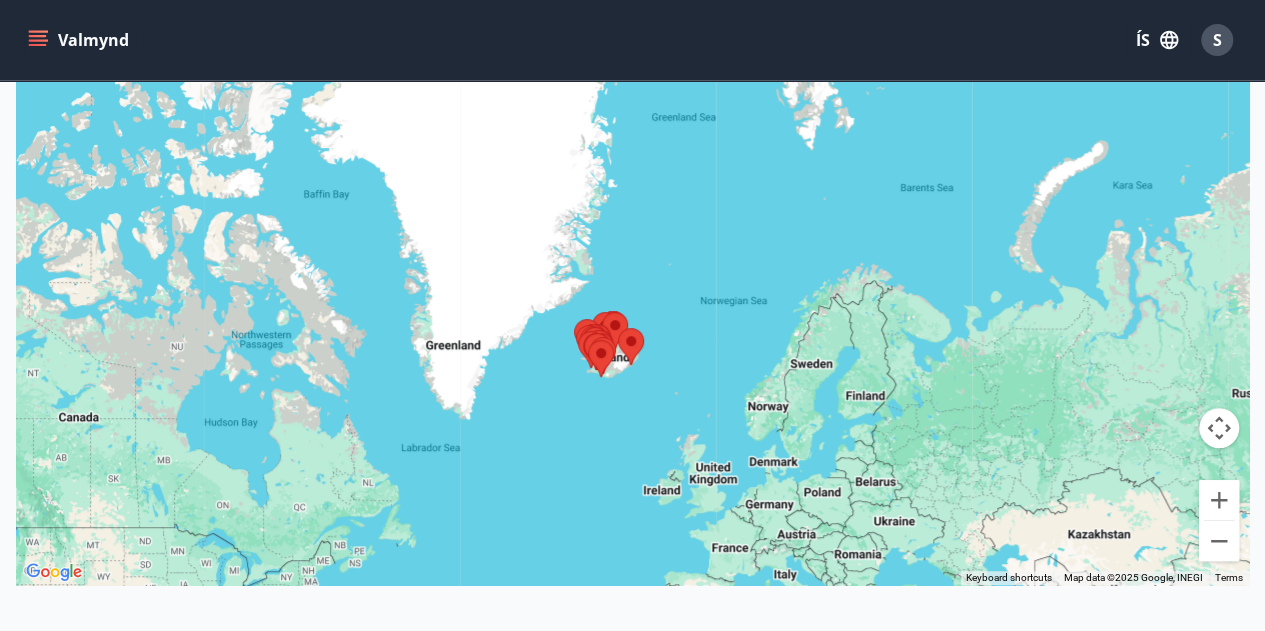 drag, startPoint x: 632, startPoint y: 256, endPoint x: 480, endPoint y: 492, distance: 280.71338 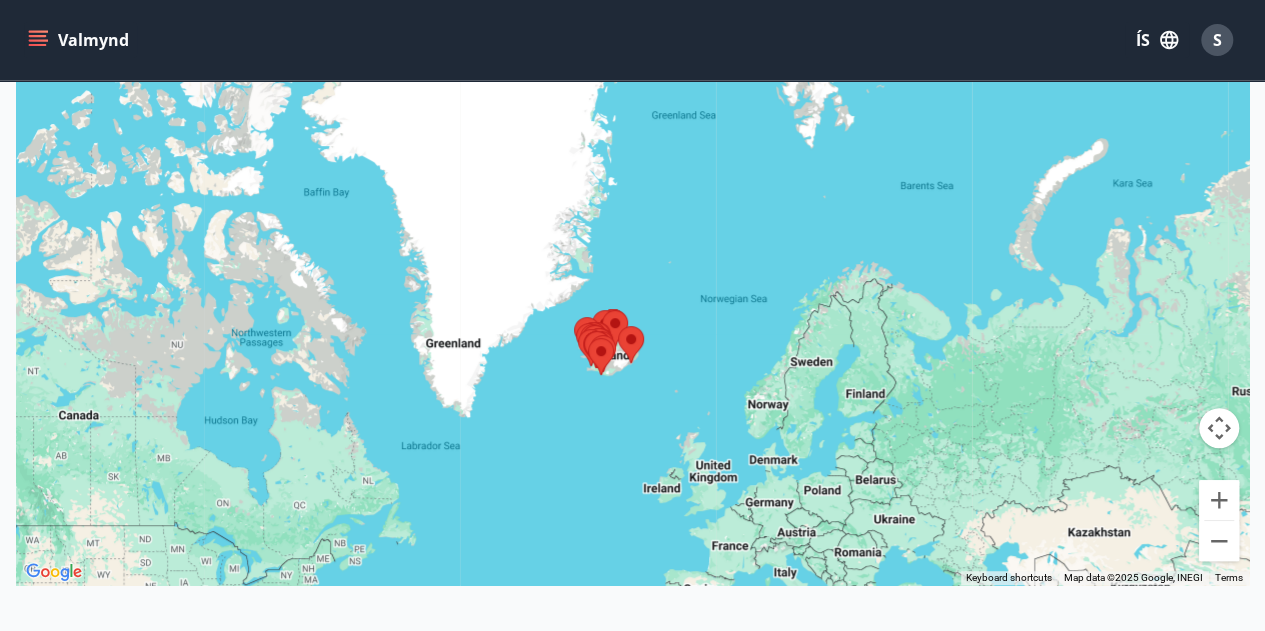 click at bounding box center (618, 326) 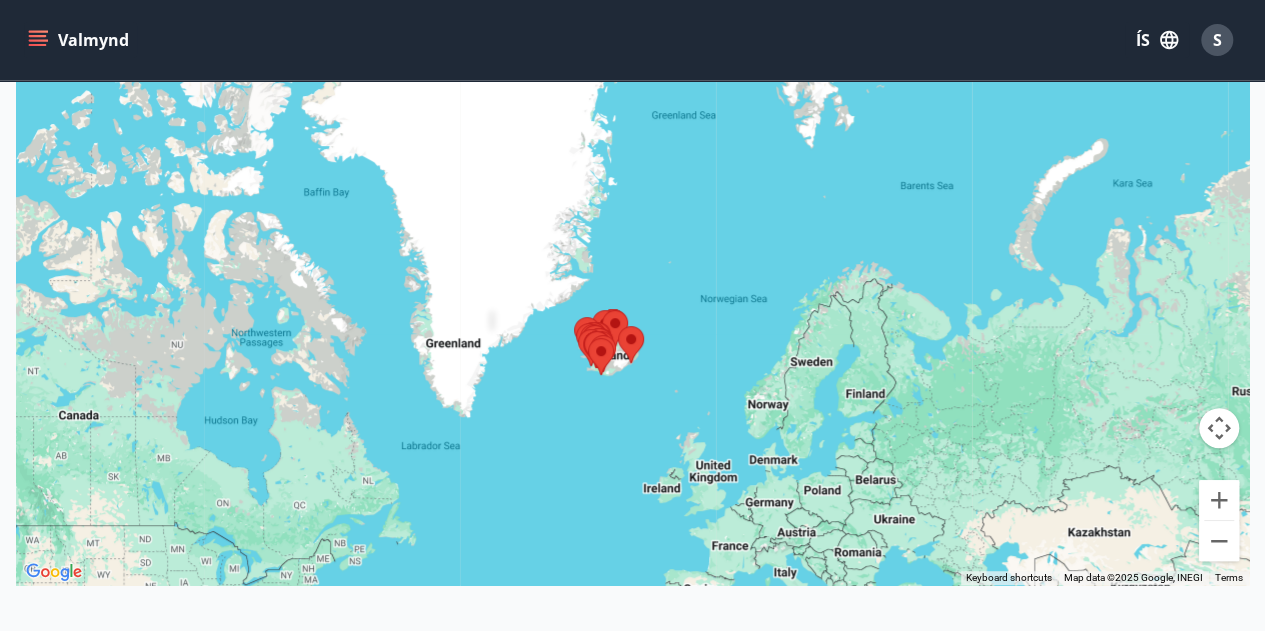 click at bounding box center (618, 326) 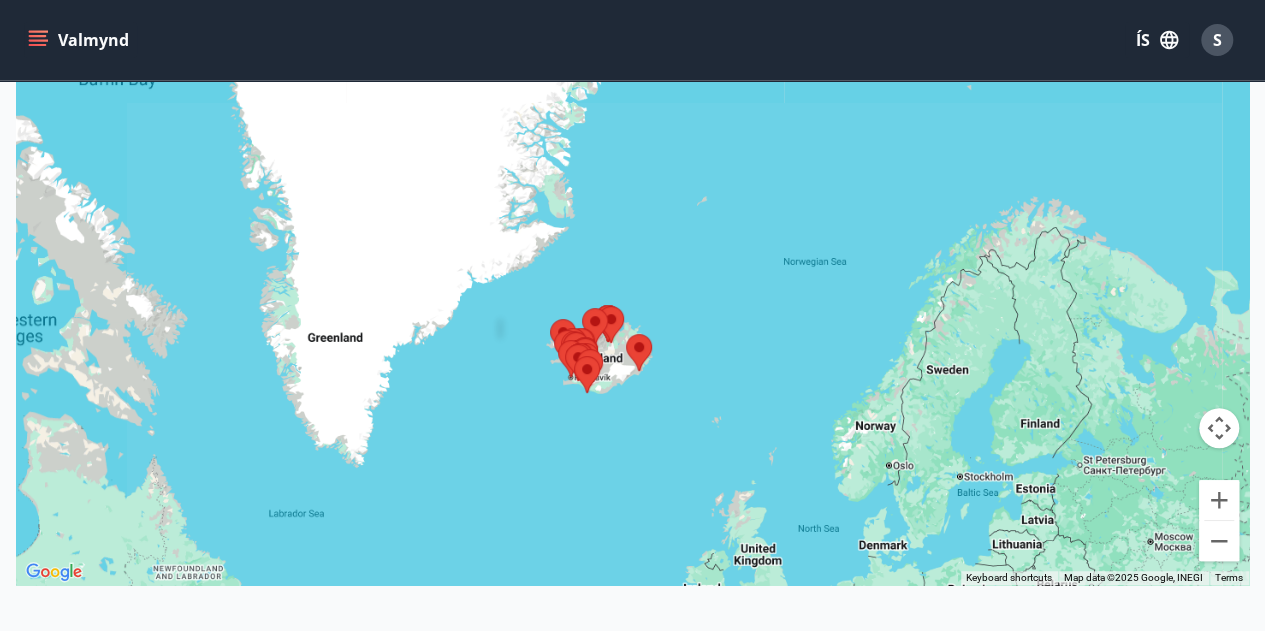 click at bounding box center [632, 269] 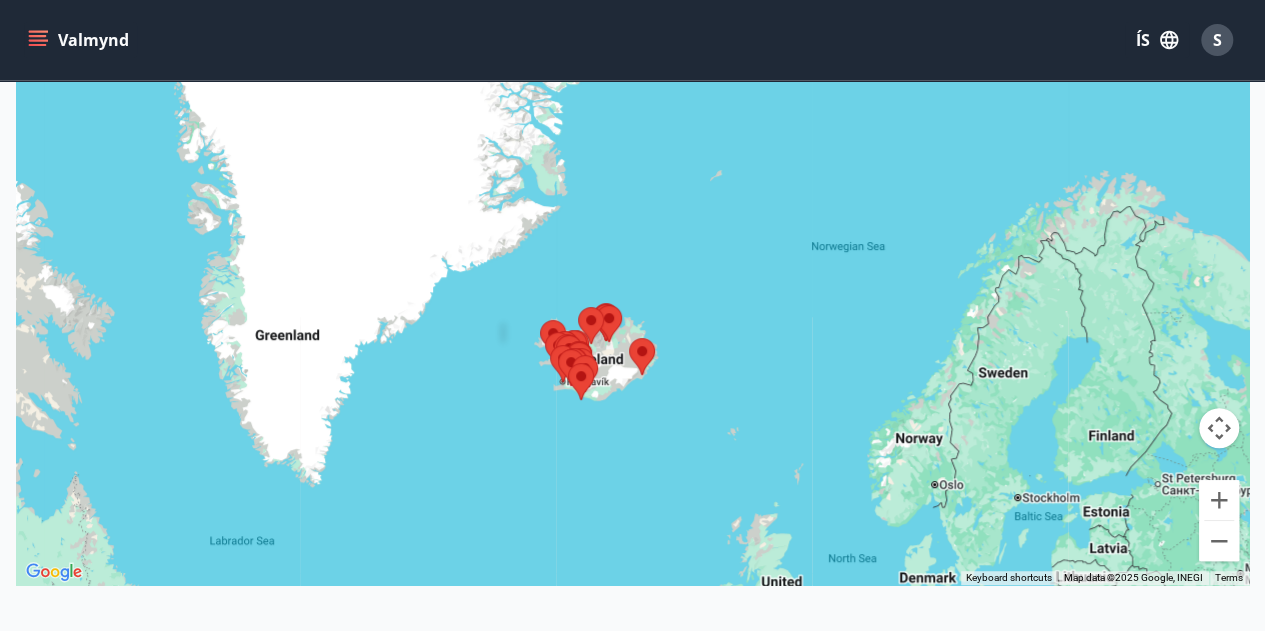 click at bounding box center (632, 269) 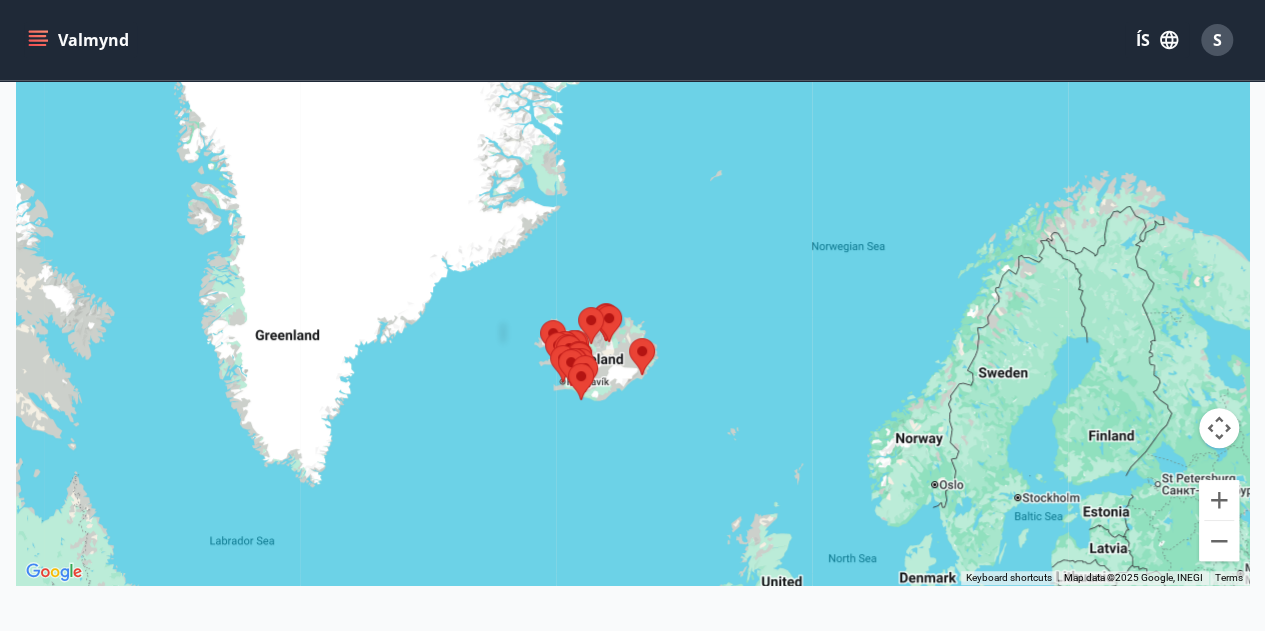 click at bounding box center [632, 269] 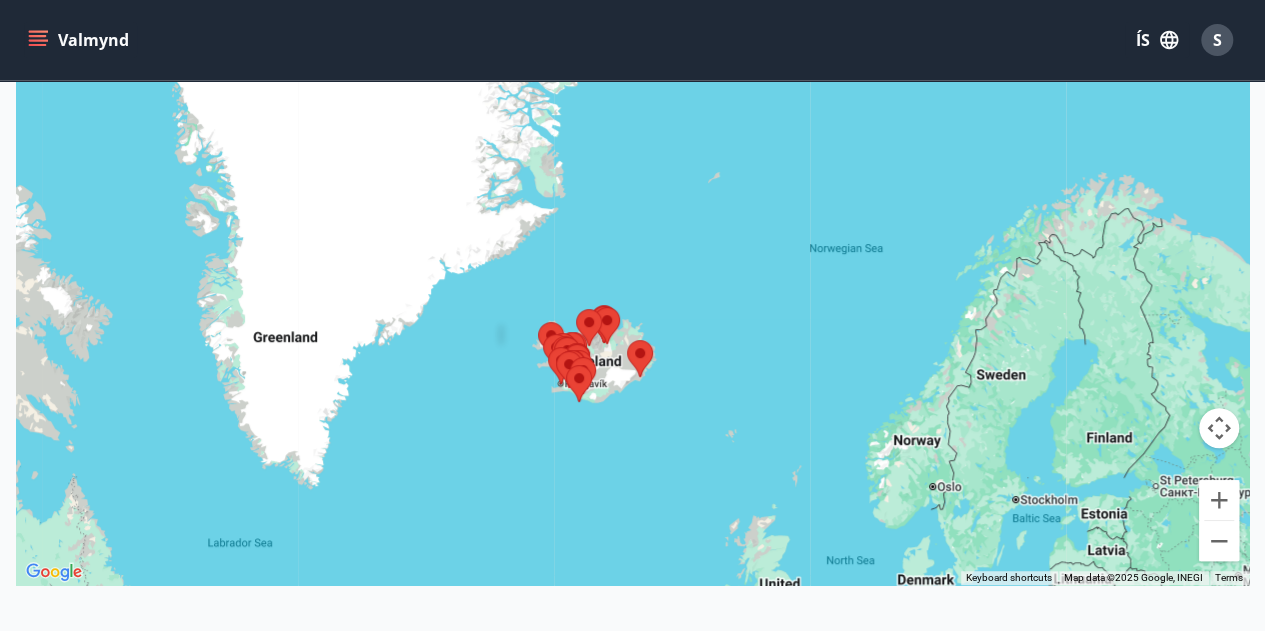 click at bounding box center [632, 269] 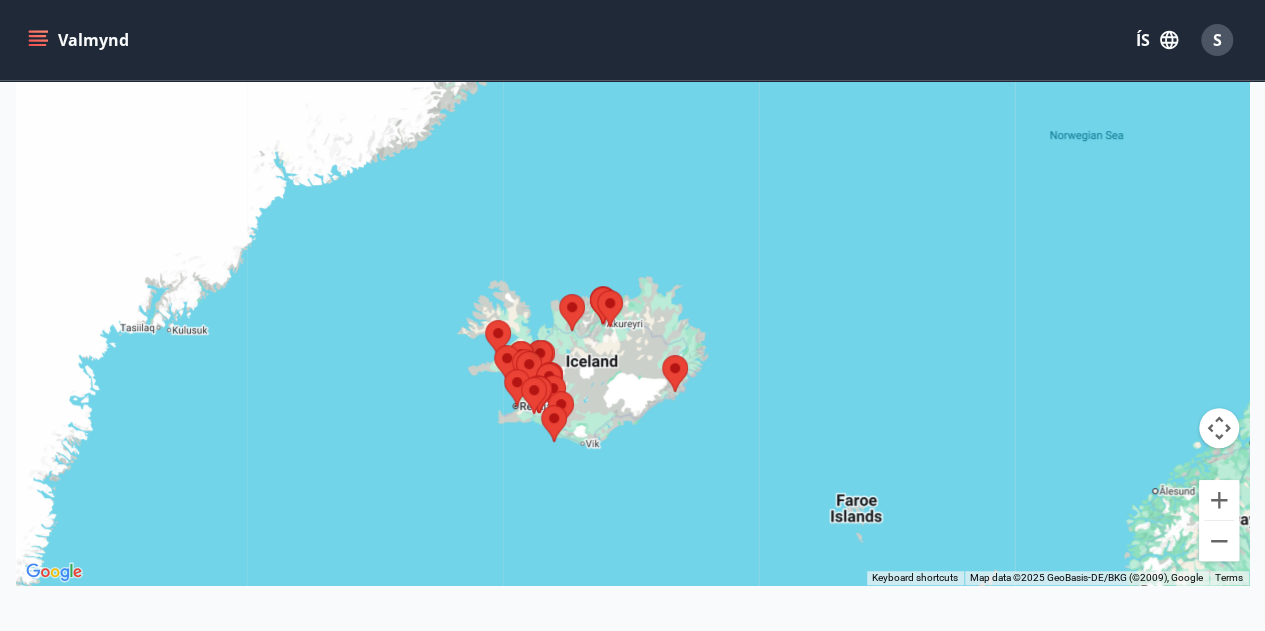 click at bounding box center [632, 269] 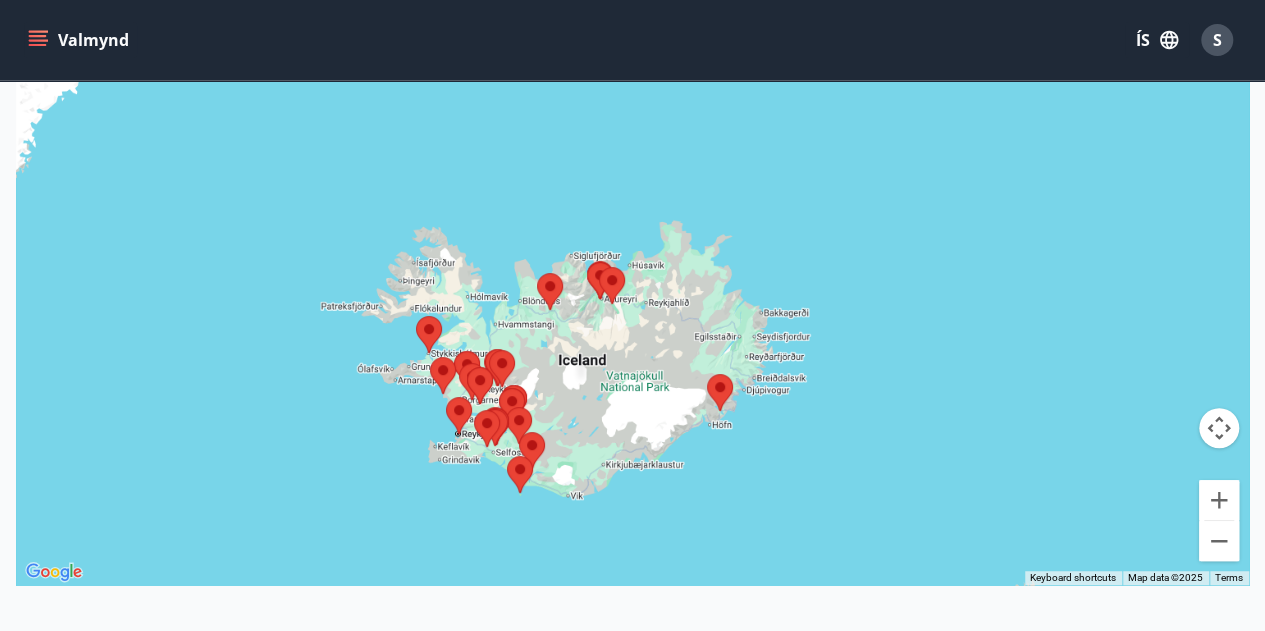 click at bounding box center (632, 269) 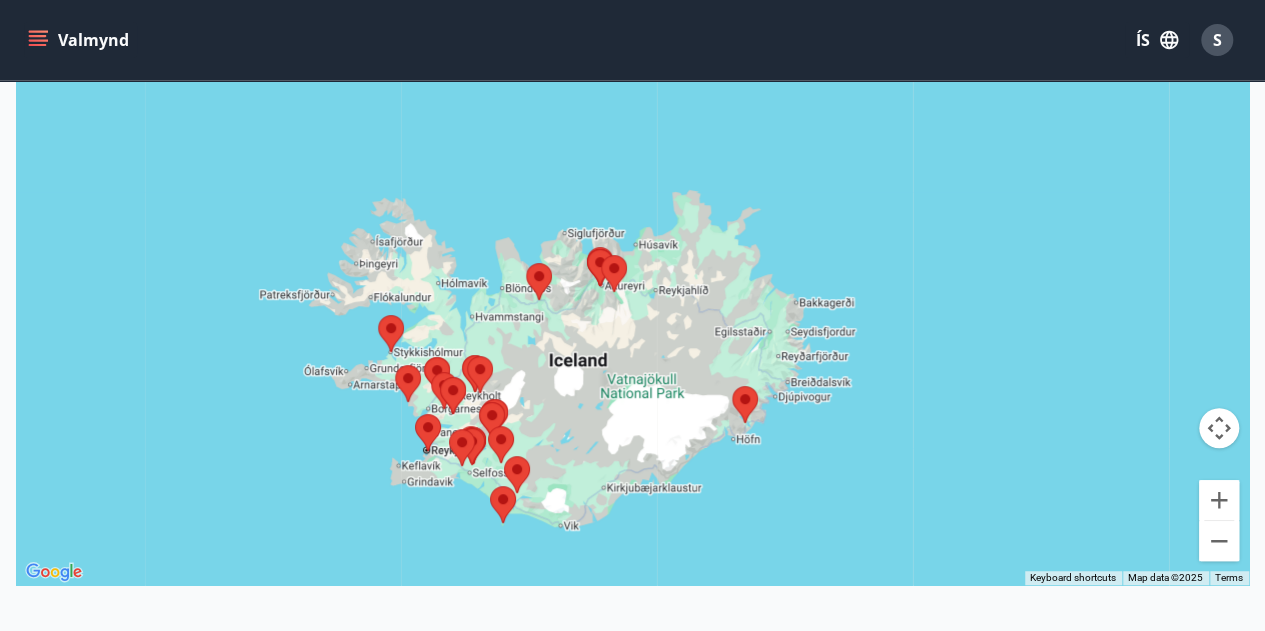 click at bounding box center [632, 269] 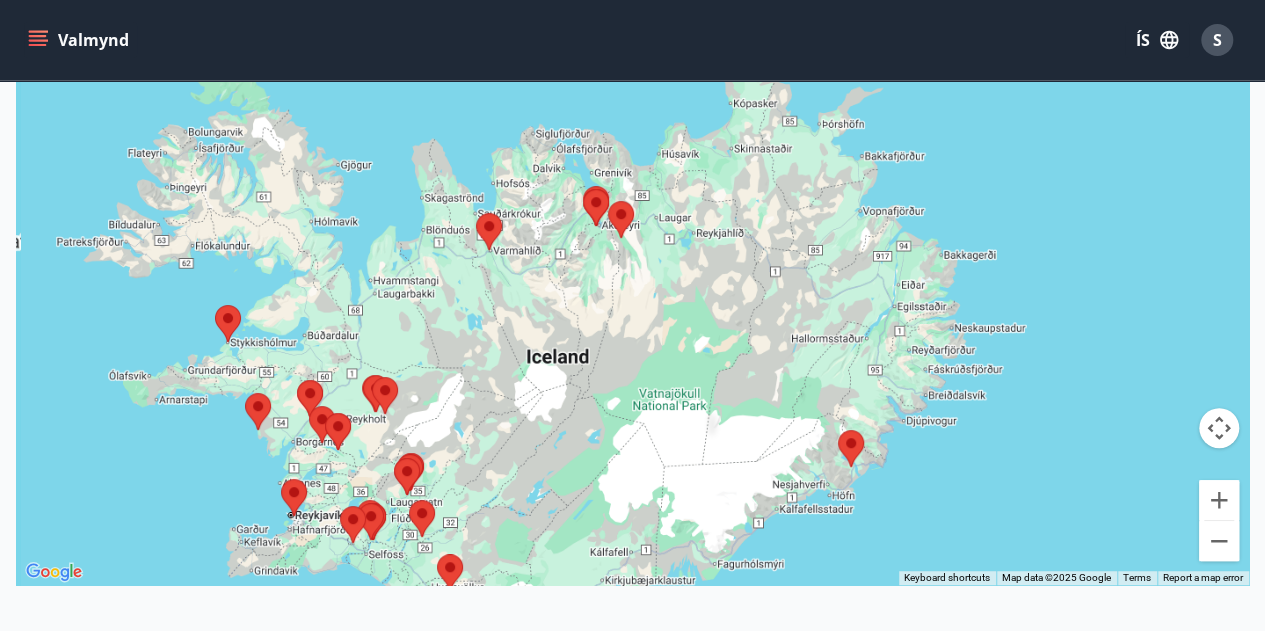 click at bounding box center [632, 269] 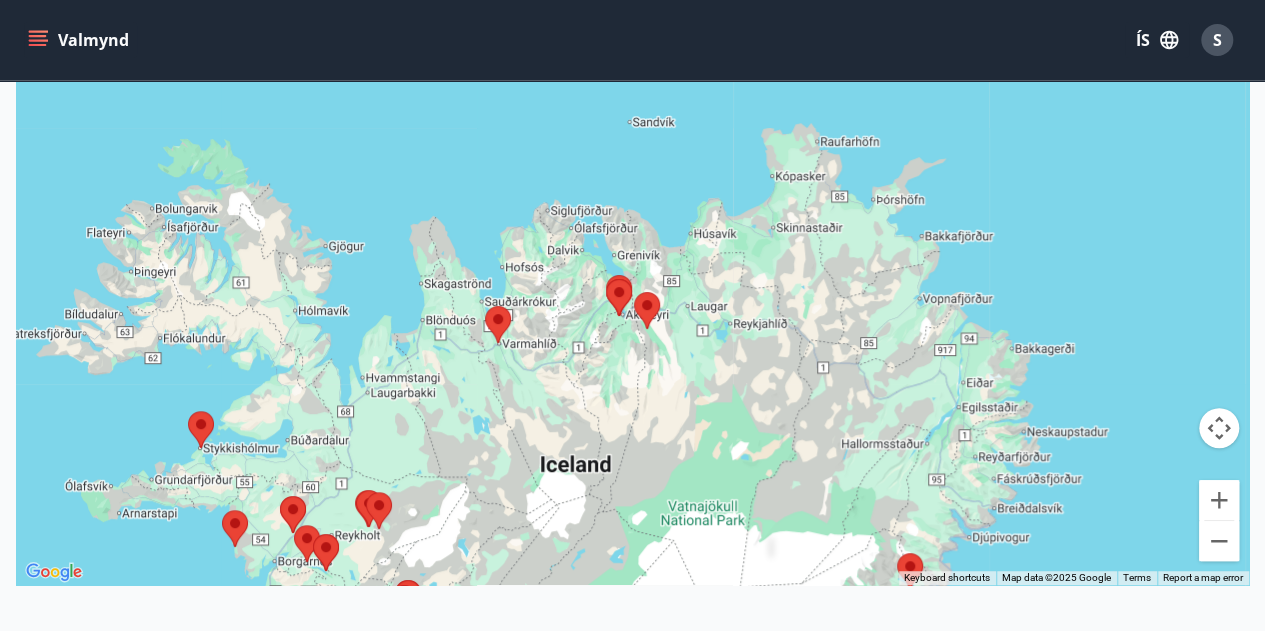drag, startPoint x: 625, startPoint y: 256, endPoint x: 650, endPoint y: 365, distance: 111.83023 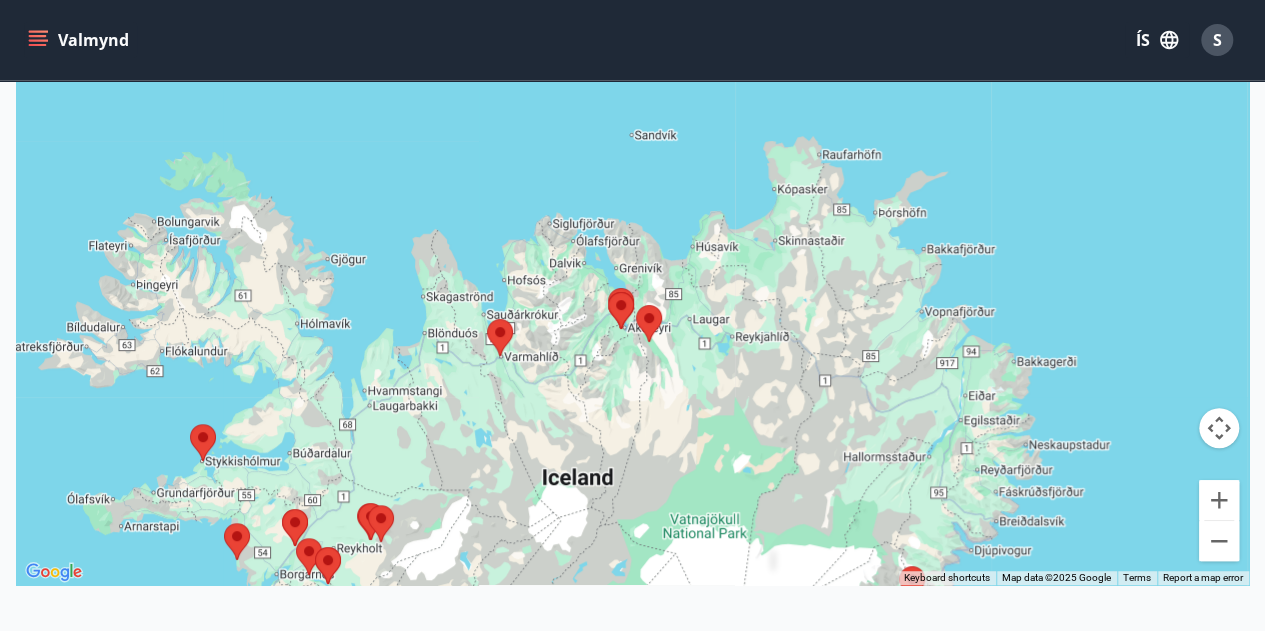 click at bounding box center [636, 305] 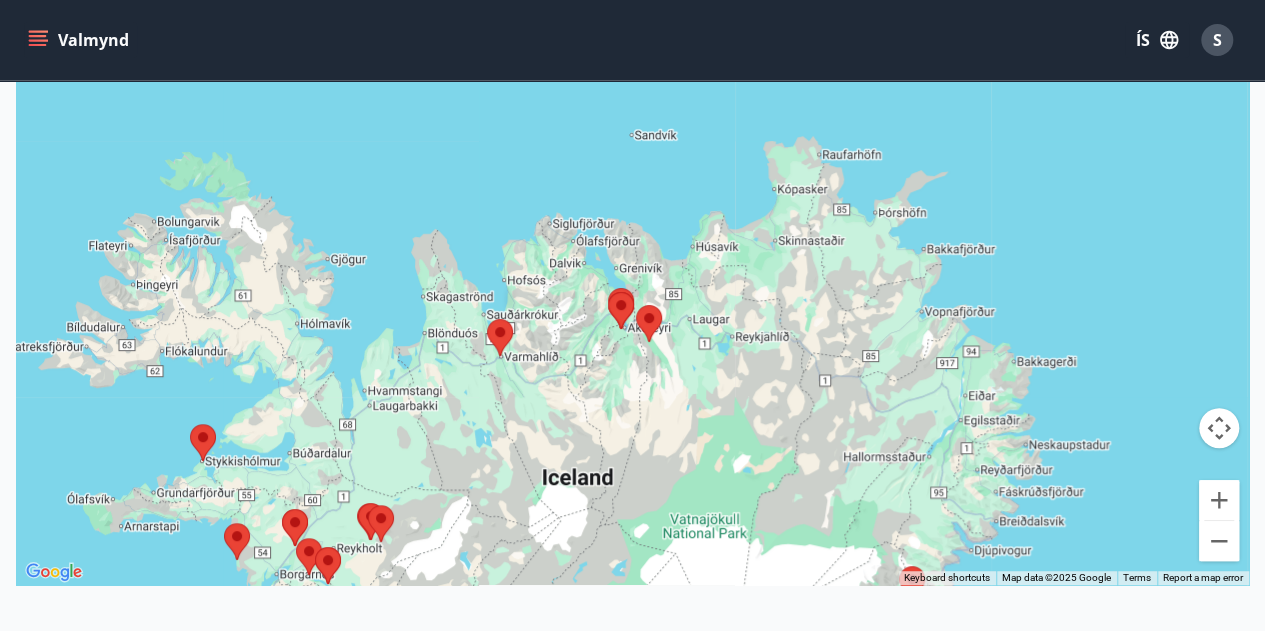 click at bounding box center [636, 305] 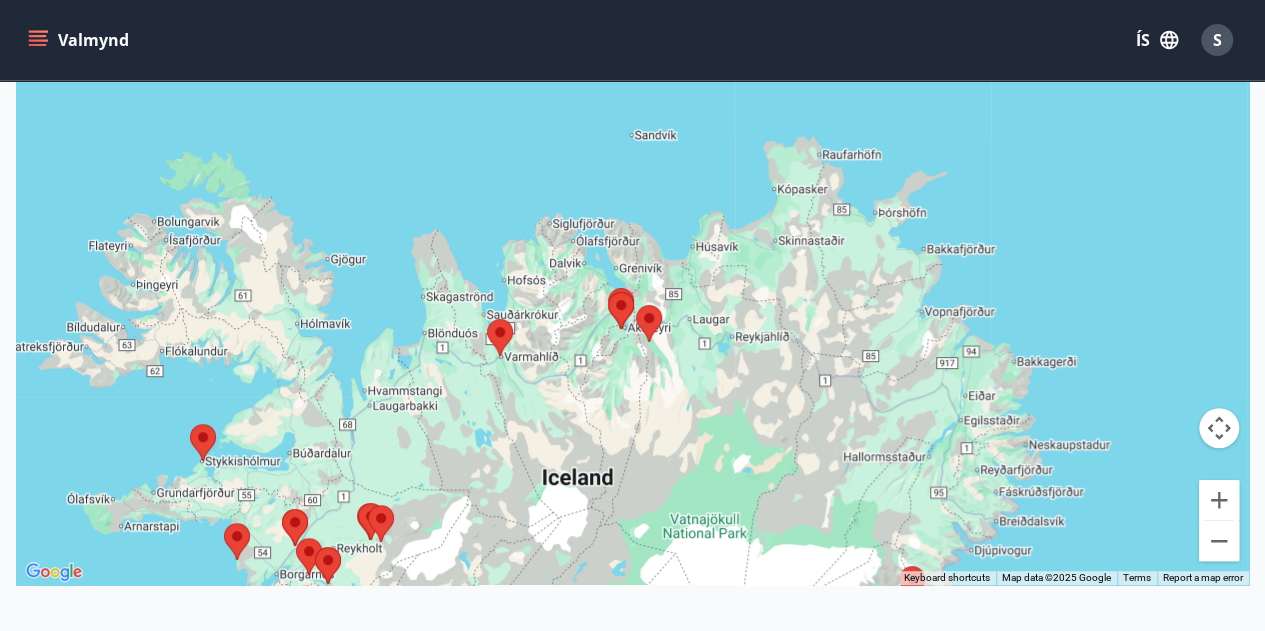 click at bounding box center (636, 305) 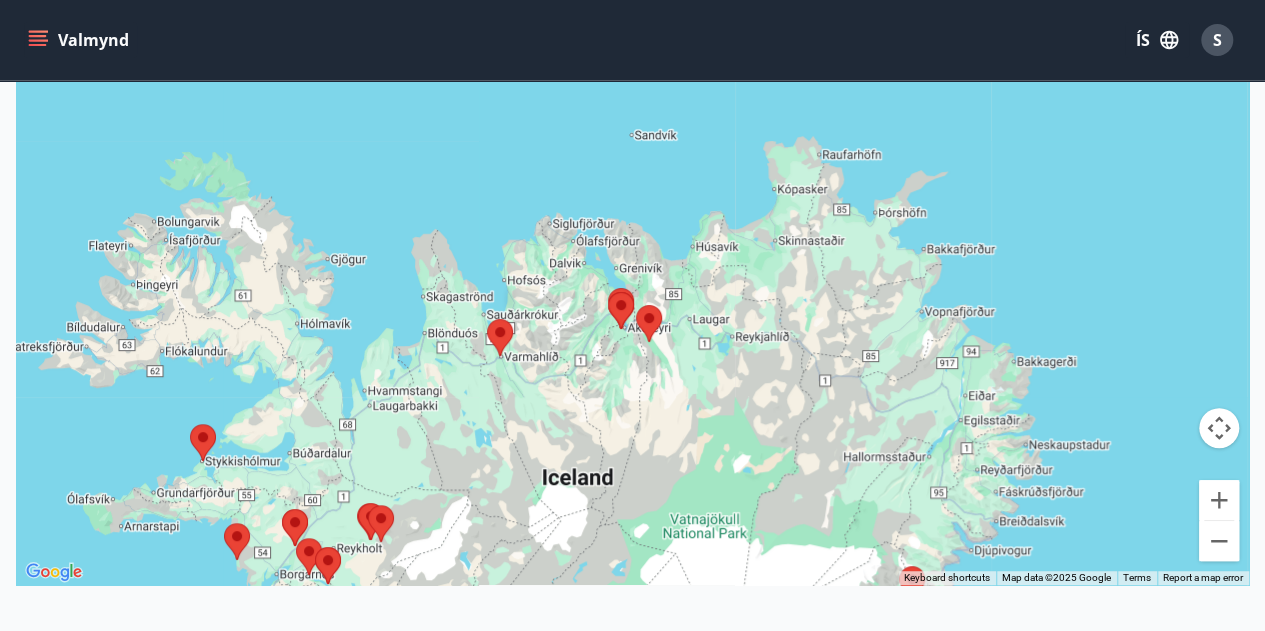 click at bounding box center [636, 305] 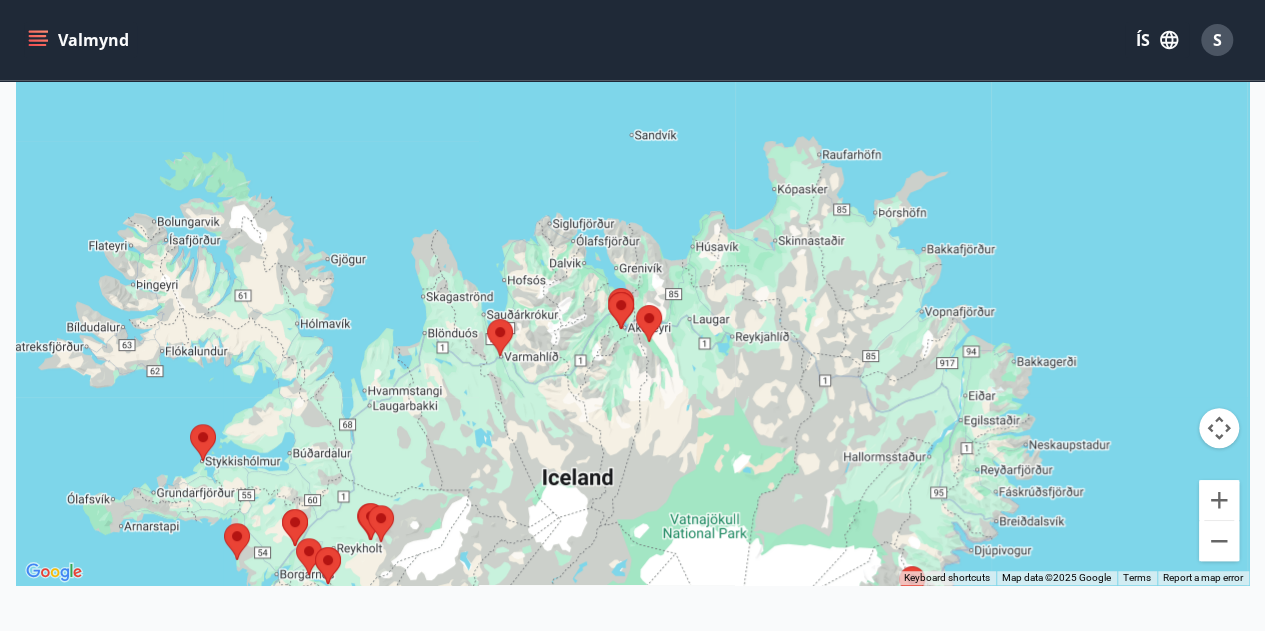 click at bounding box center [636, 305] 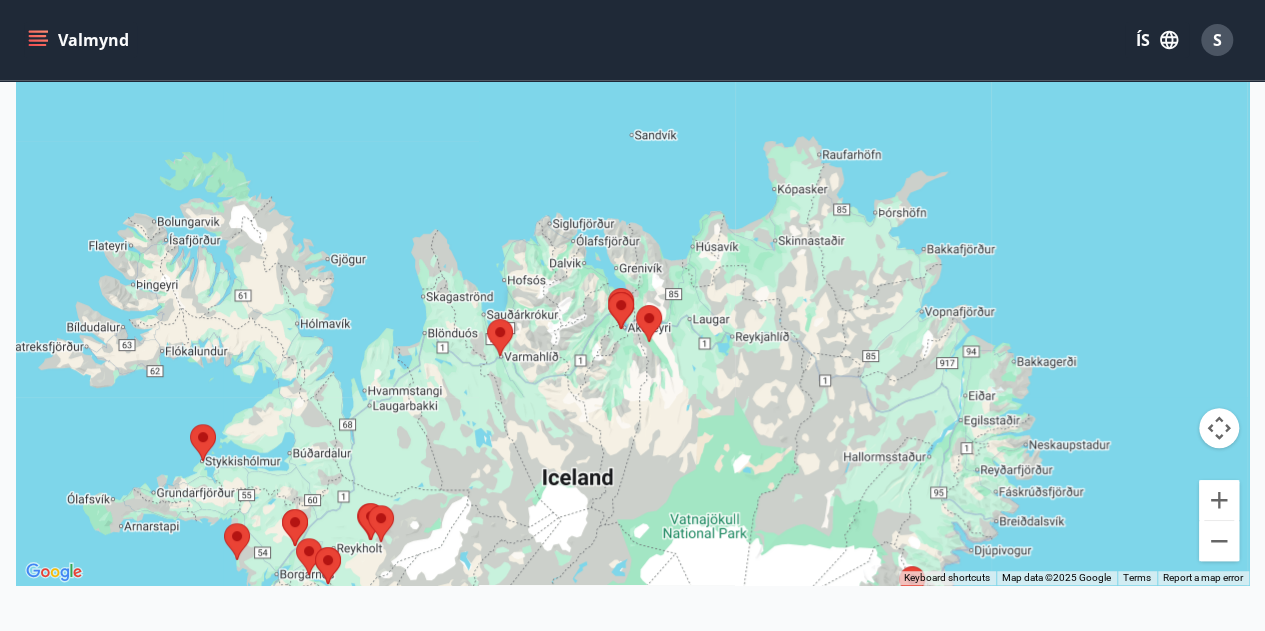 click at bounding box center (636, 305) 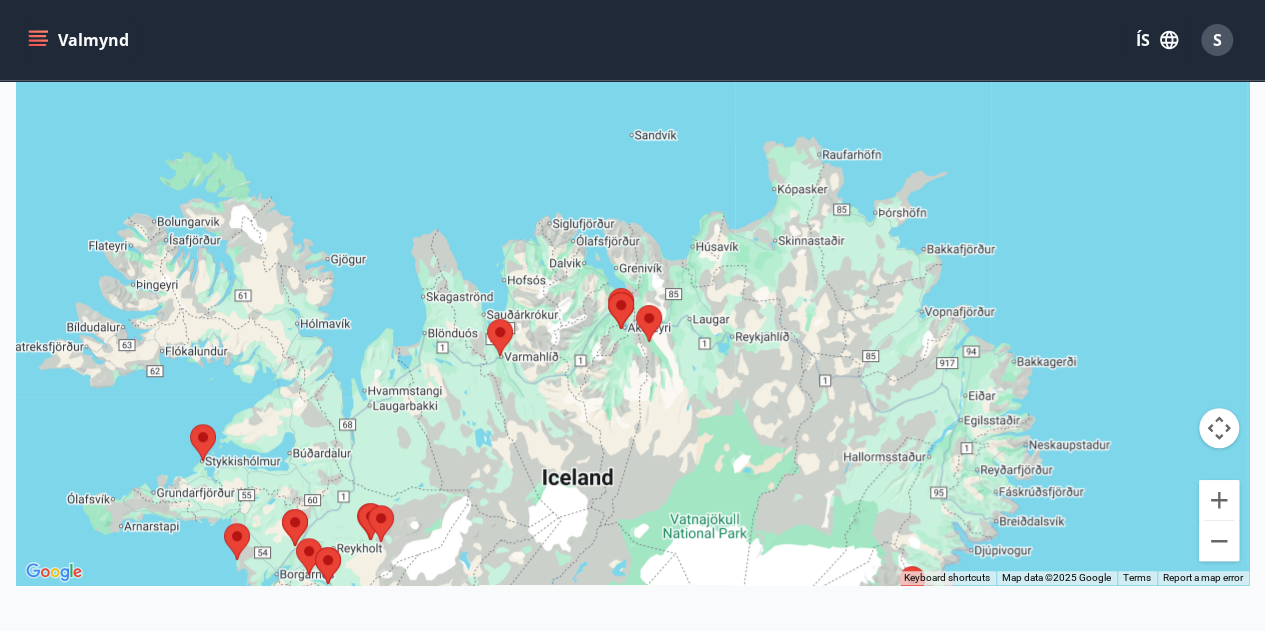 click at bounding box center (636, 305) 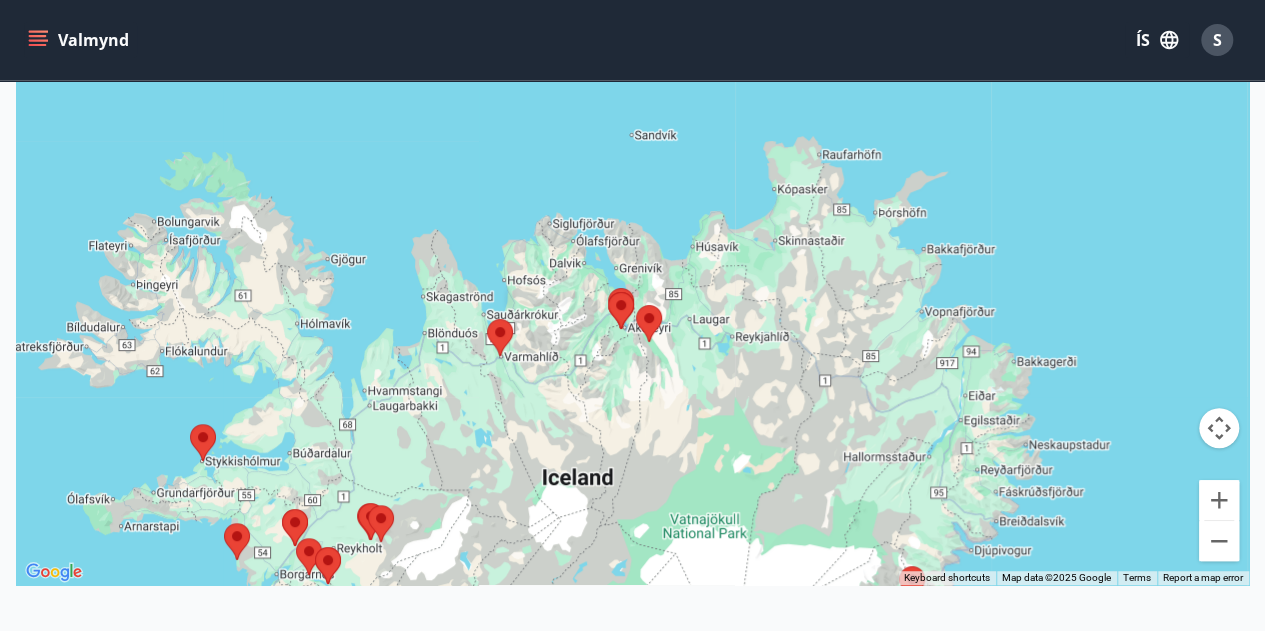 click at bounding box center [608, 292] 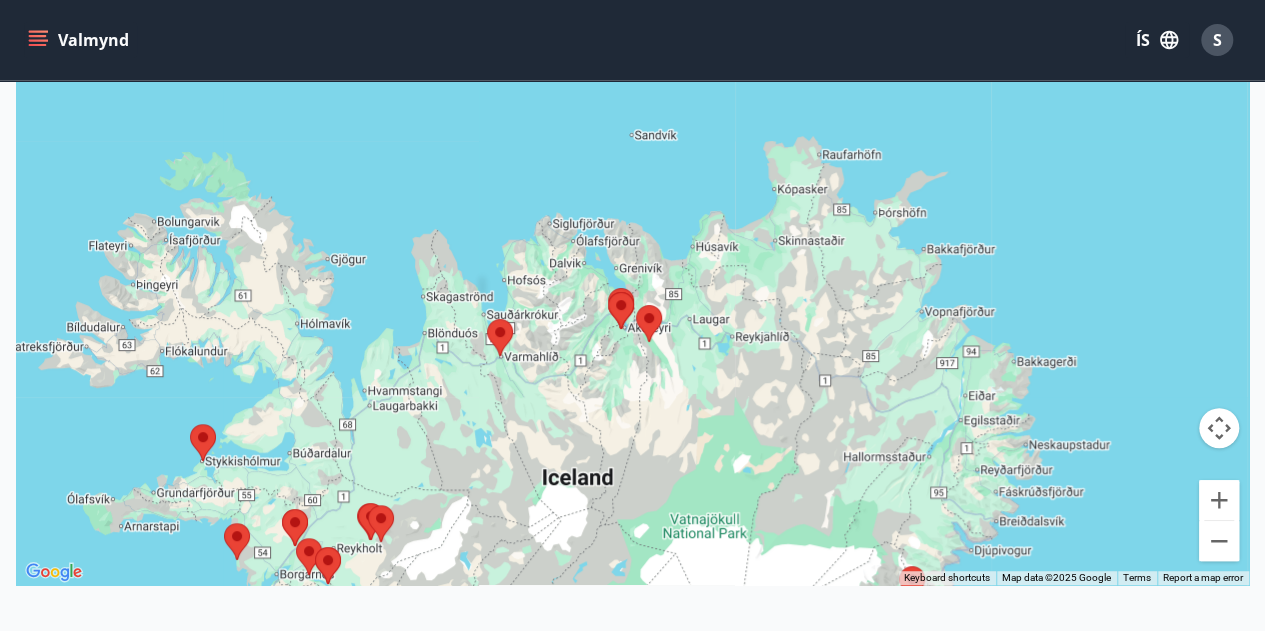 click at bounding box center [608, 292] 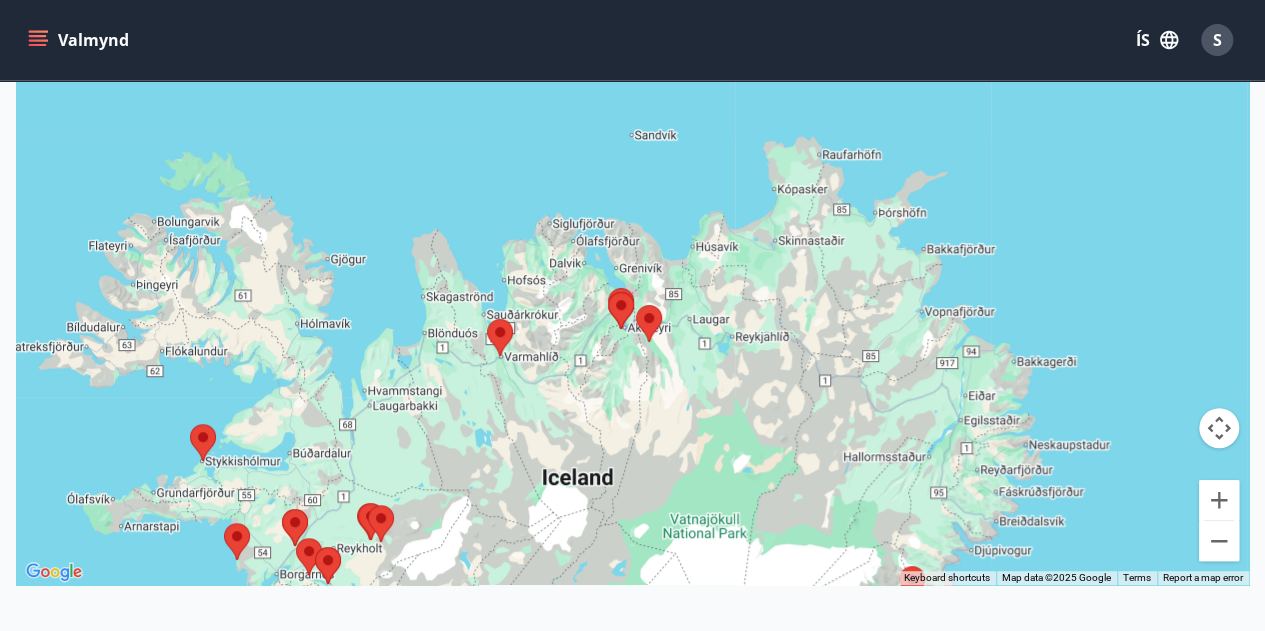 click at bounding box center [608, 292] 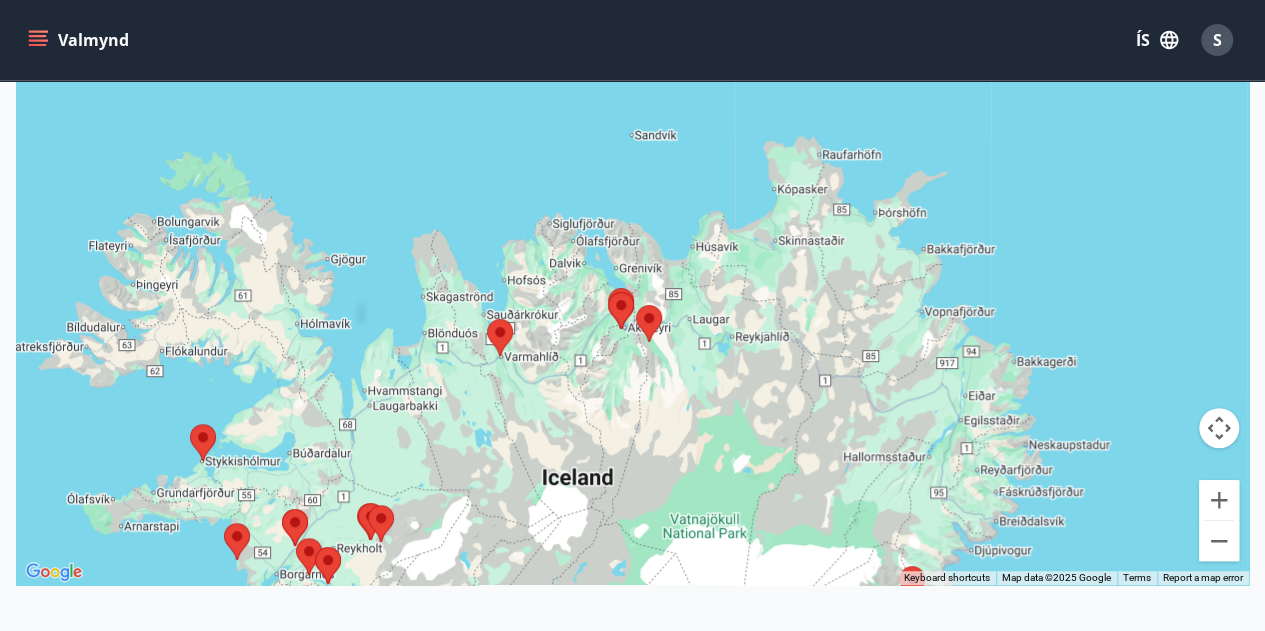 click at bounding box center (487, 319) 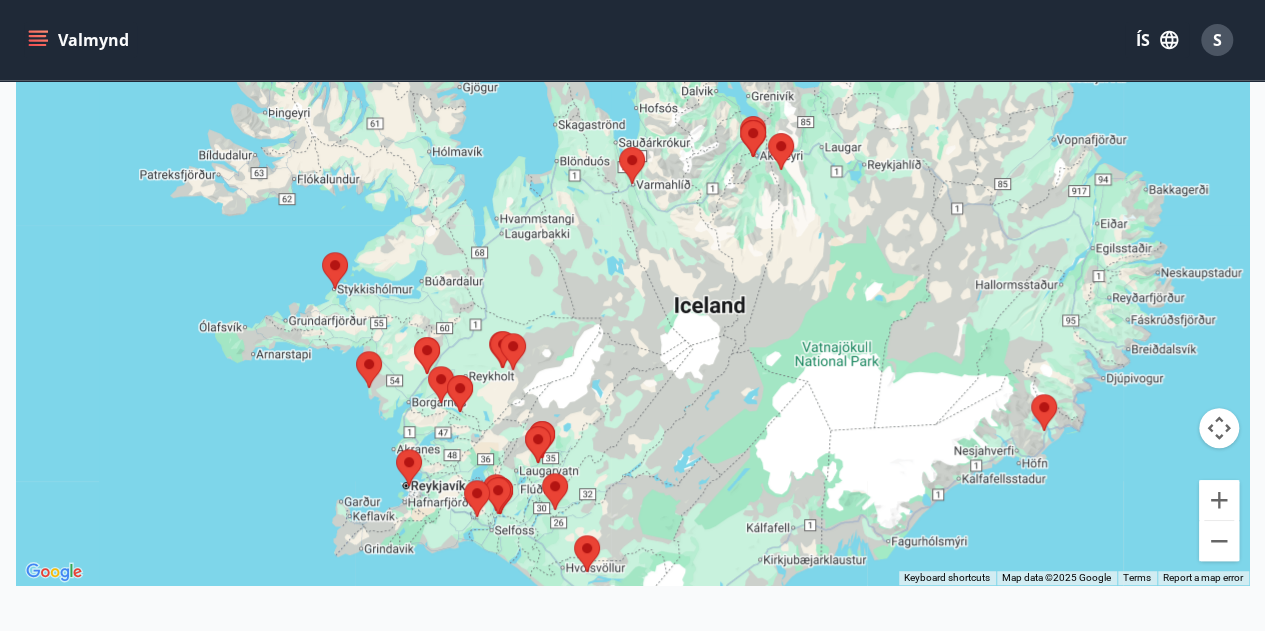 drag, startPoint x: 474, startPoint y: 461, endPoint x: 644, endPoint y: 201, distance: 310.6445 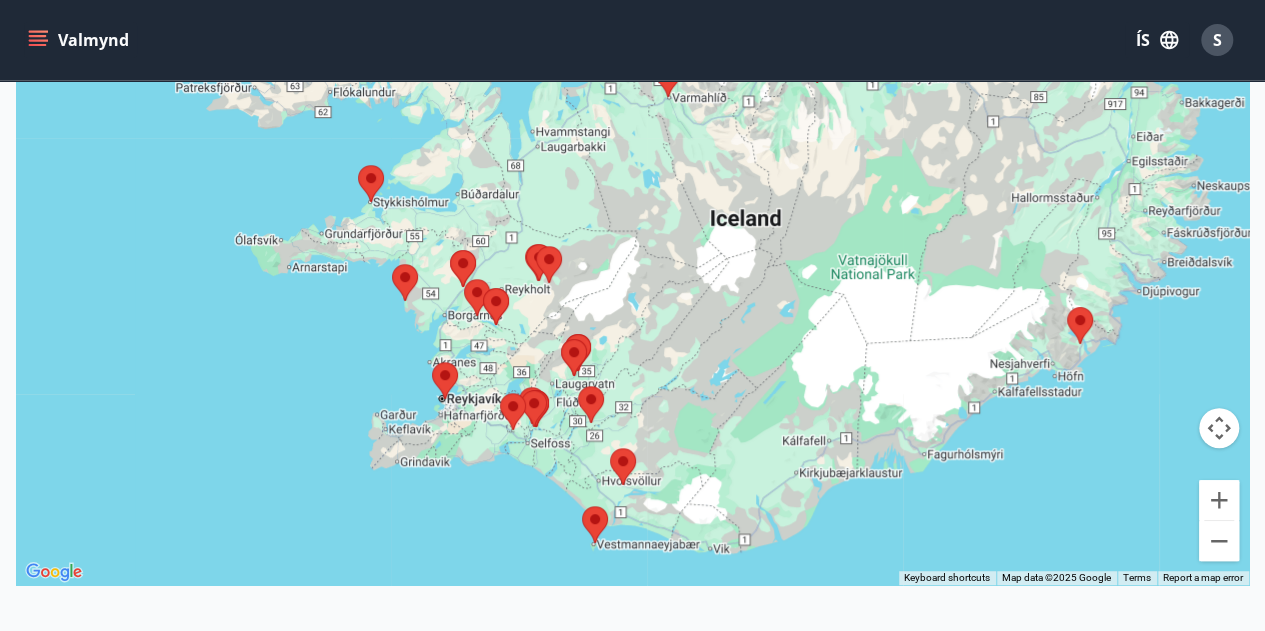 click at bounding box center (610, 448) 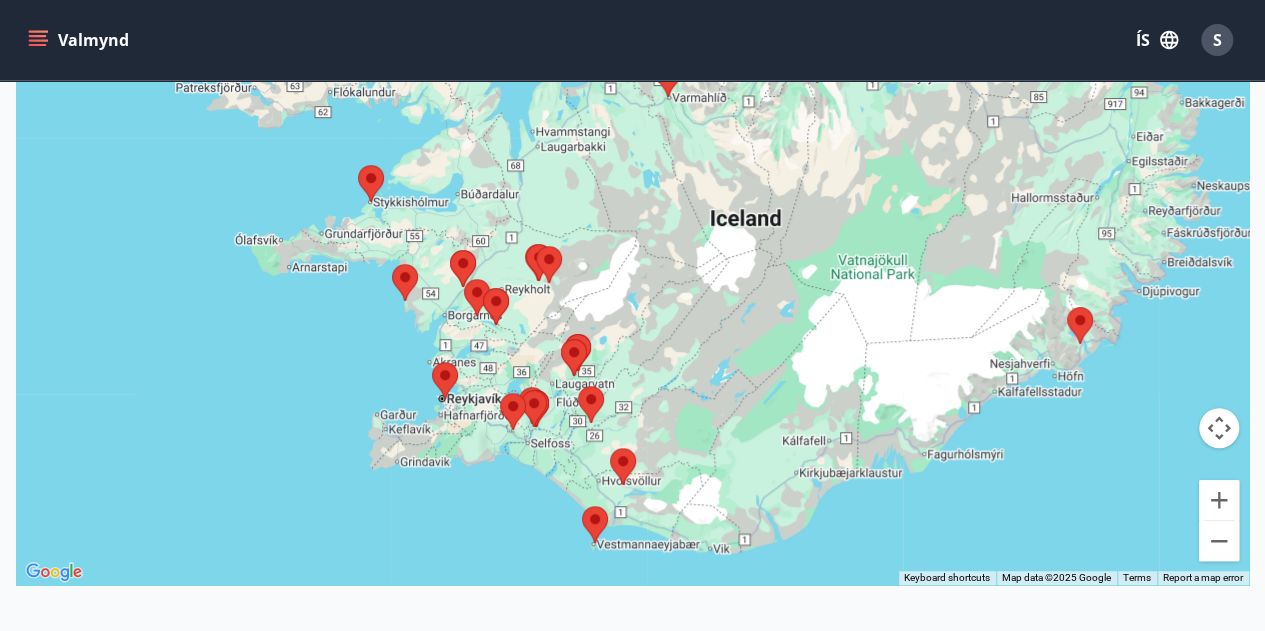 click at bounding box center (623, 466) 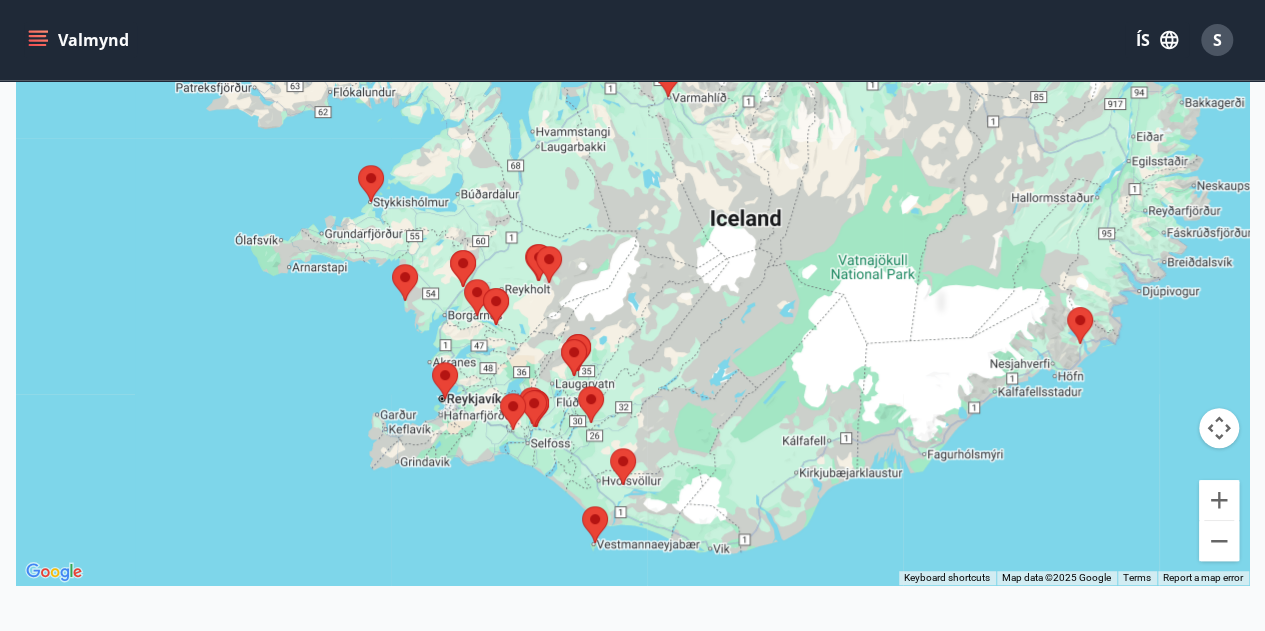 click at bounding box center [1067, 307] 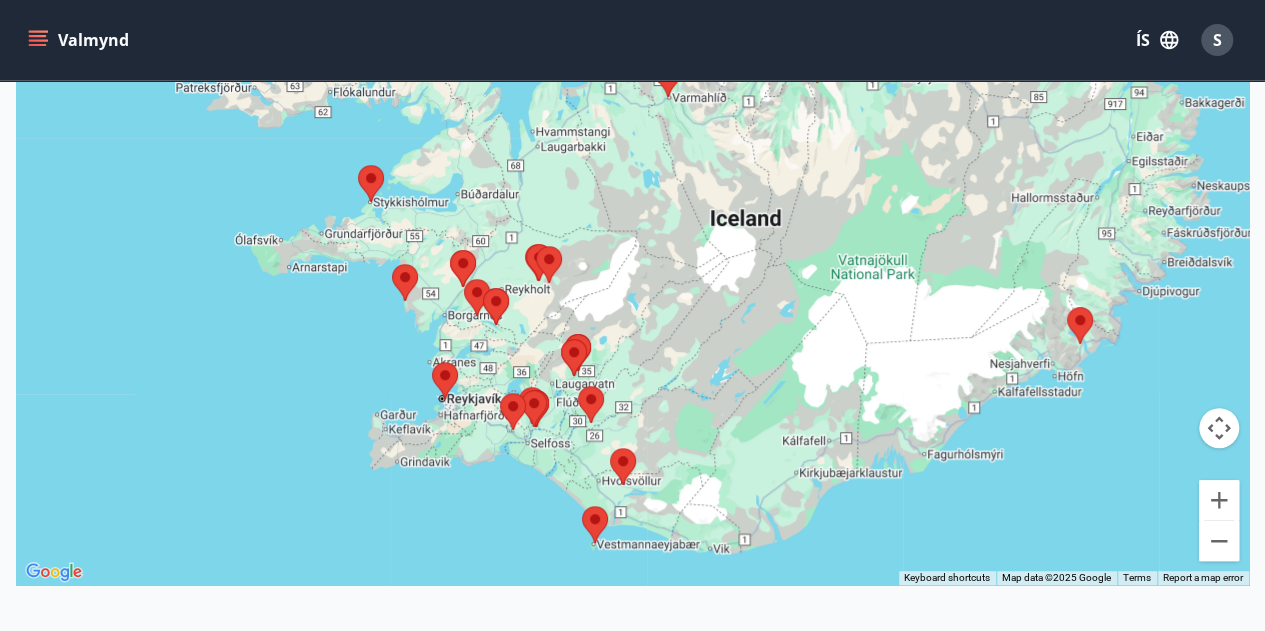 click at bounding box center (1067, 307) 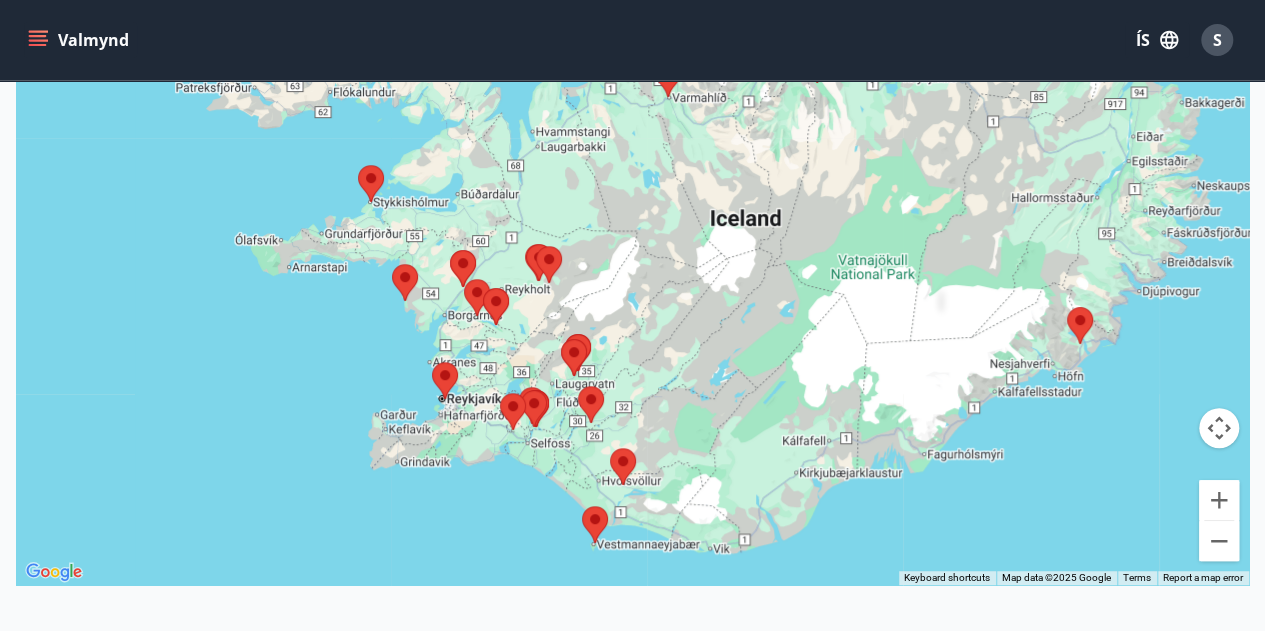 click at bounding box center [1067, 307] 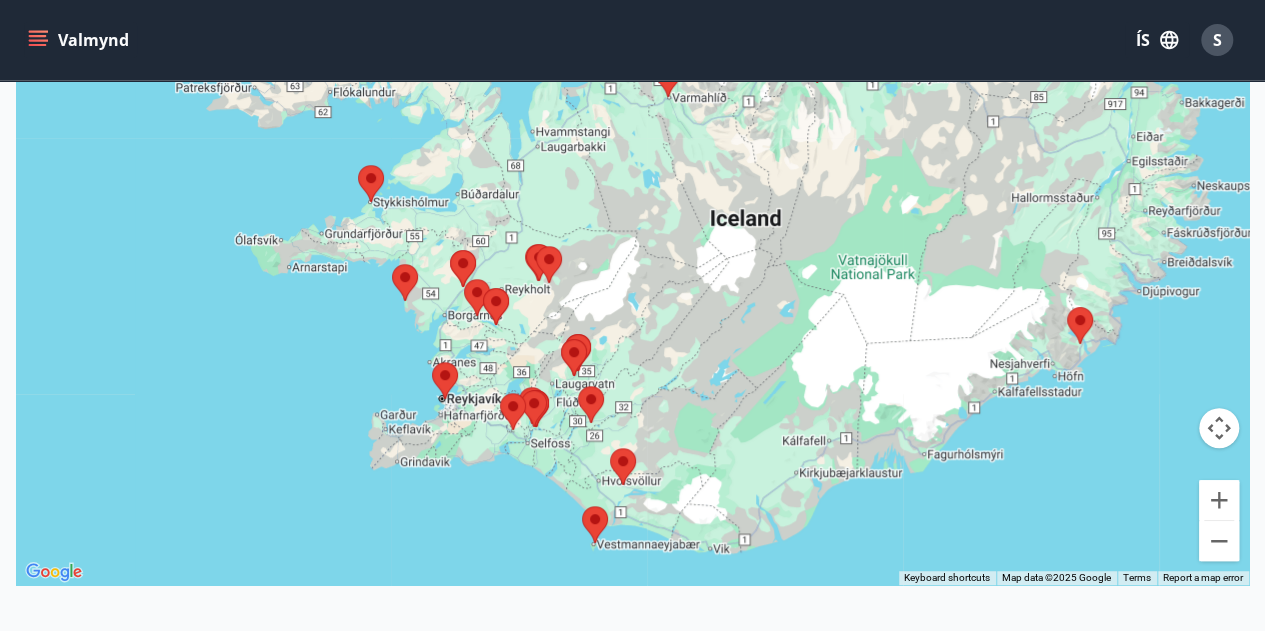 click at bounding box center (1067, 307) 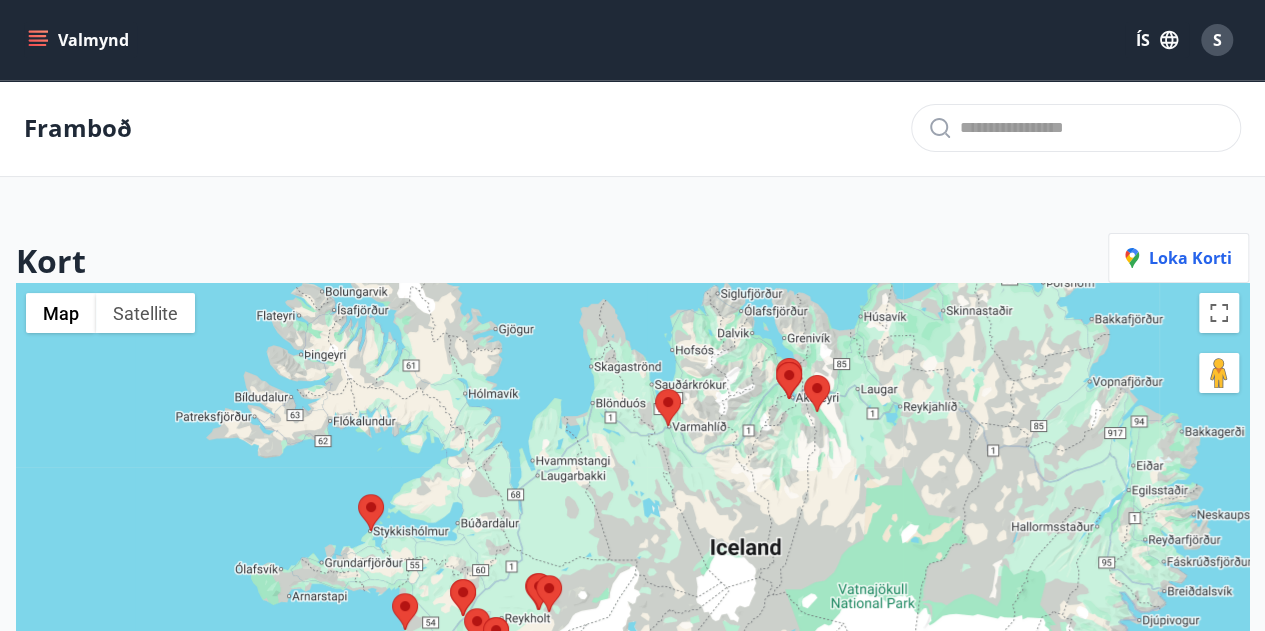 scroll, scrollTop: 2, scrollLeft: 0, axis: vertical 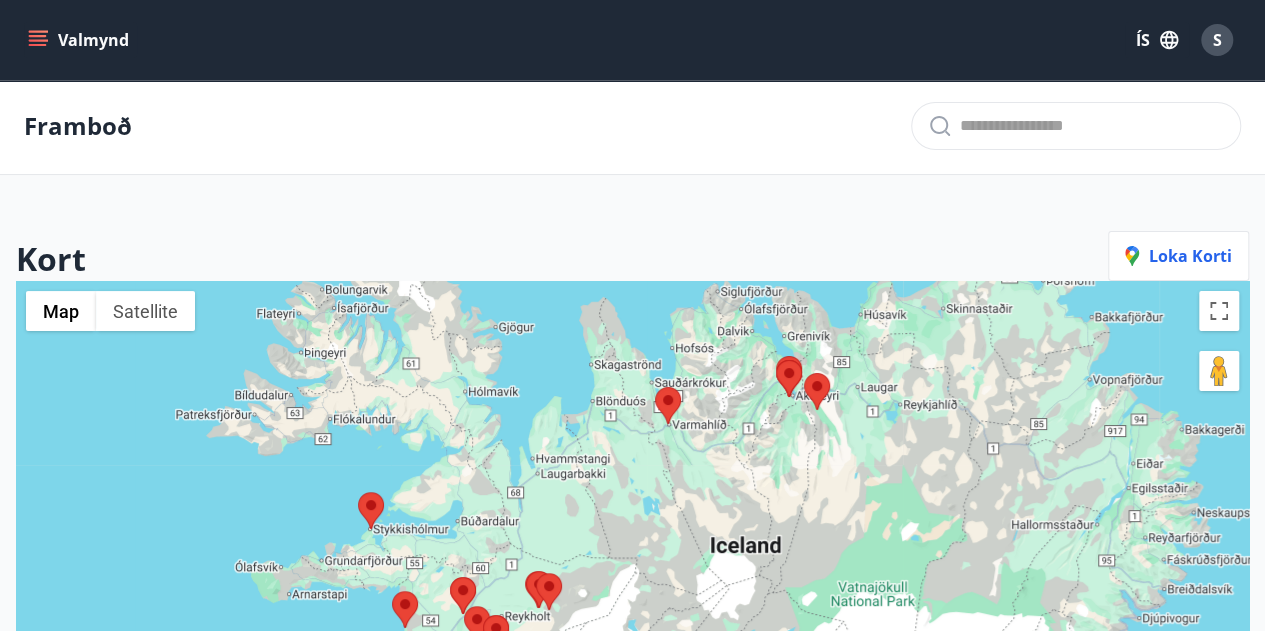 click at bounding box center [358, 492] 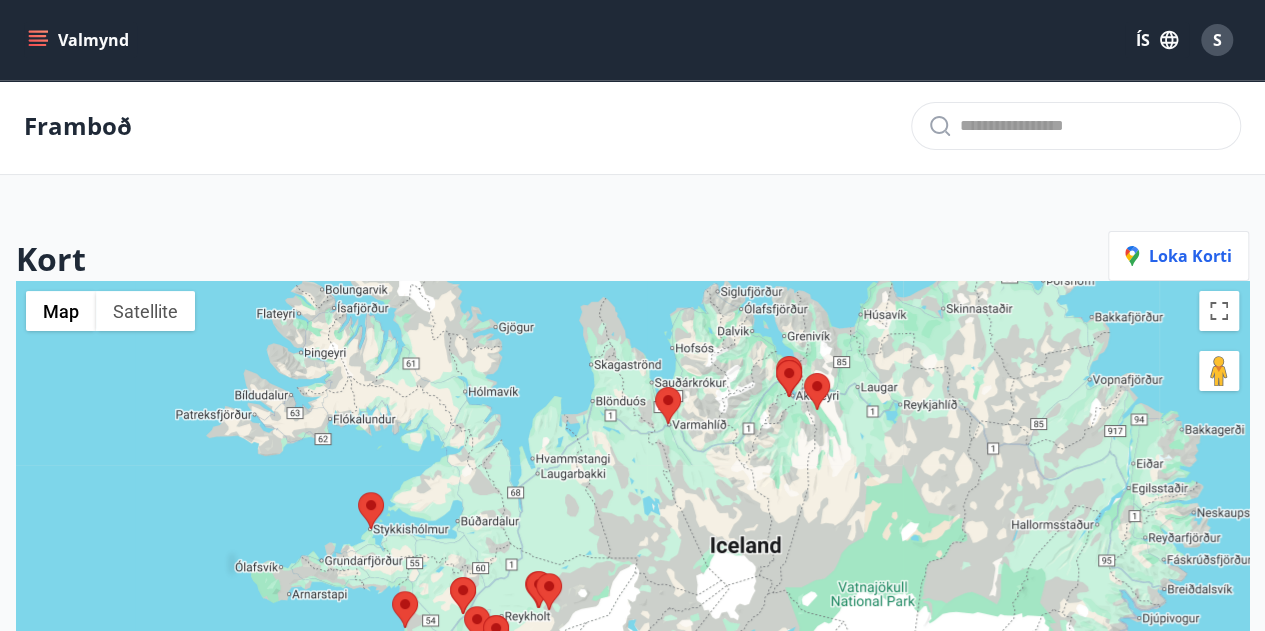 click at bounding box center (358, 492) 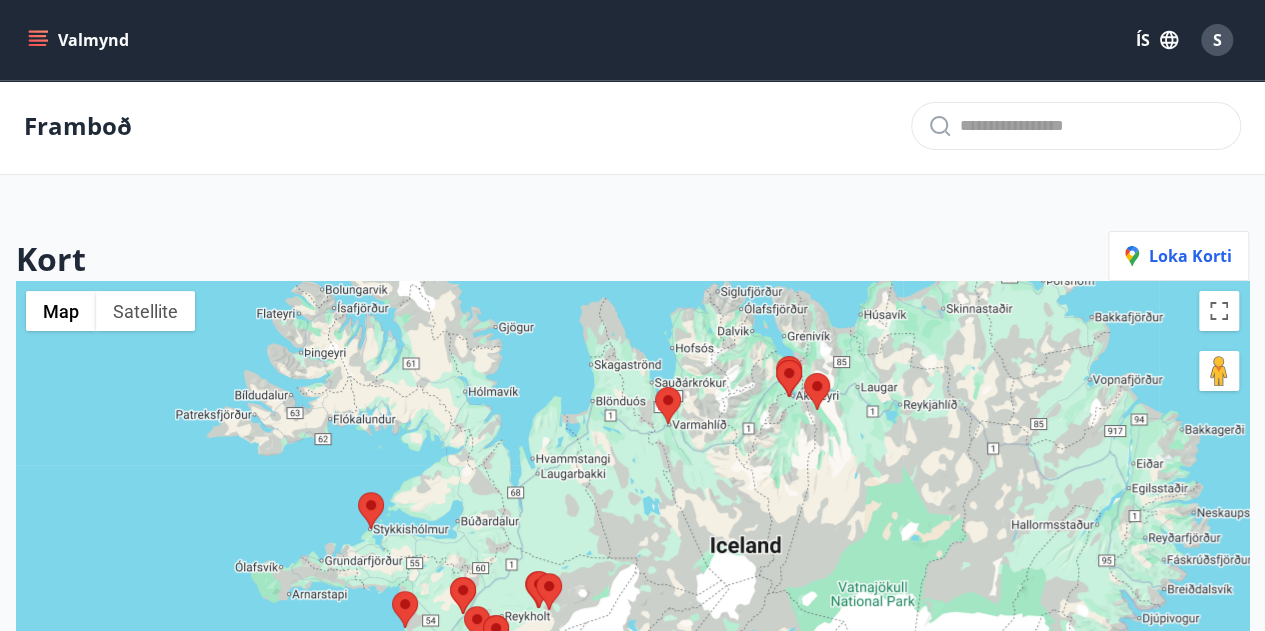 click at bounding box center (358, 492) 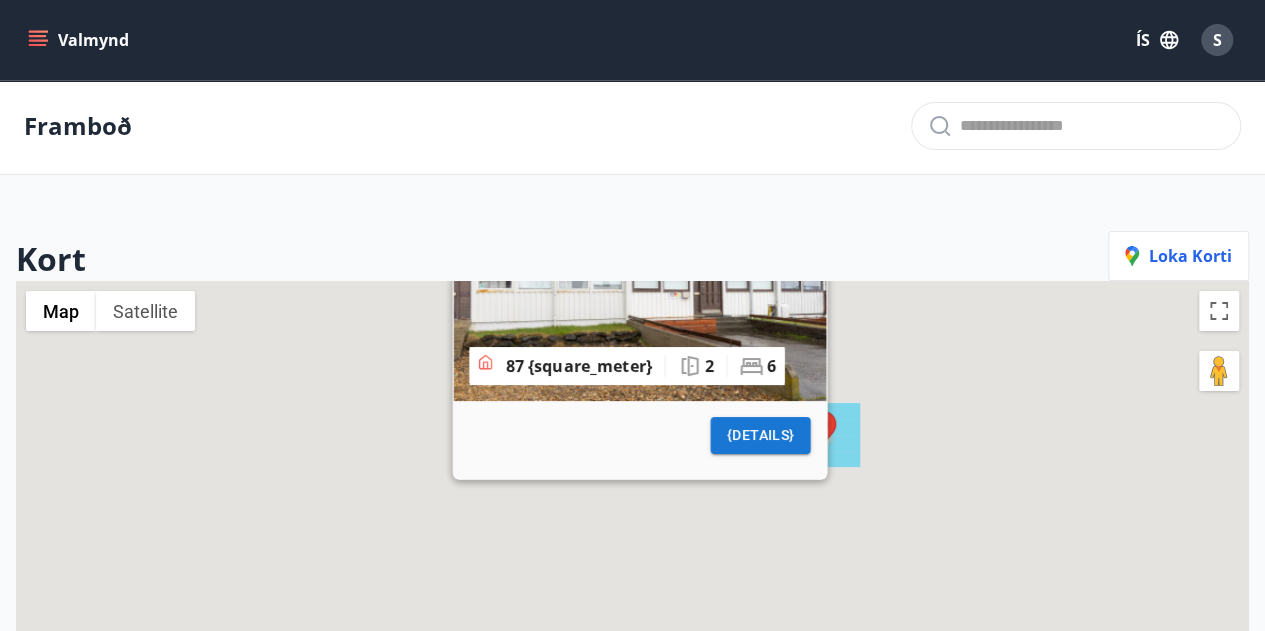 scroll, scrollTop: 329, scrollLeft: 0, axis: vertical 